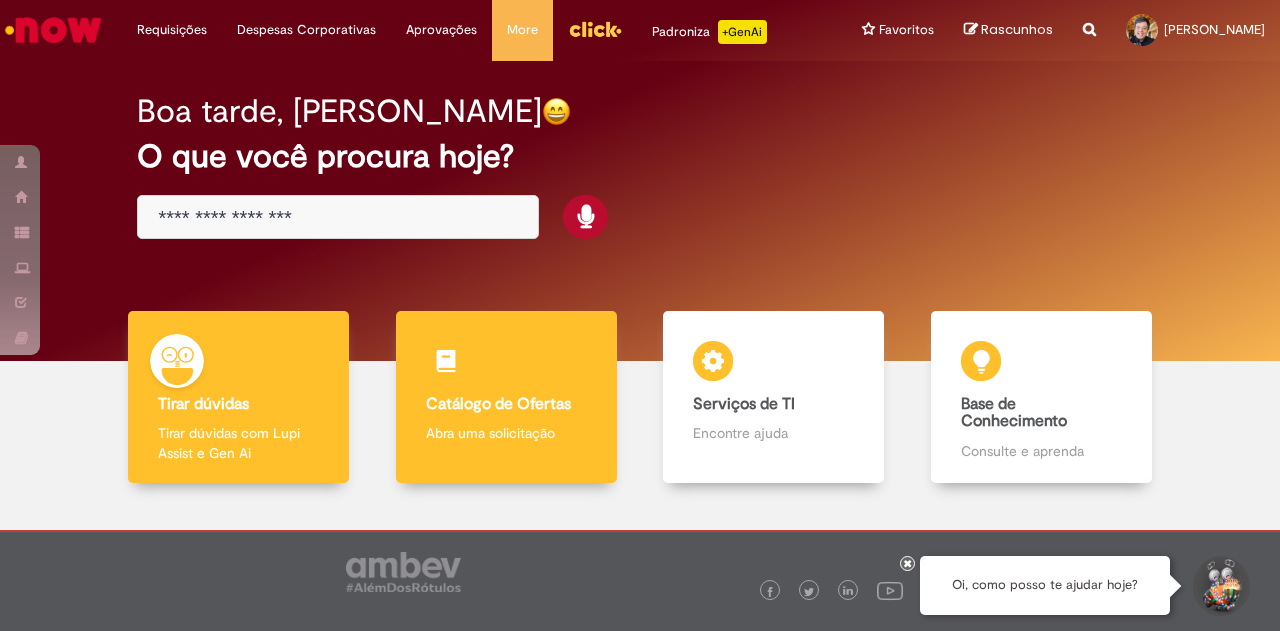 scroll, scrollTop: 0, scrollLeft: 0, axis: both 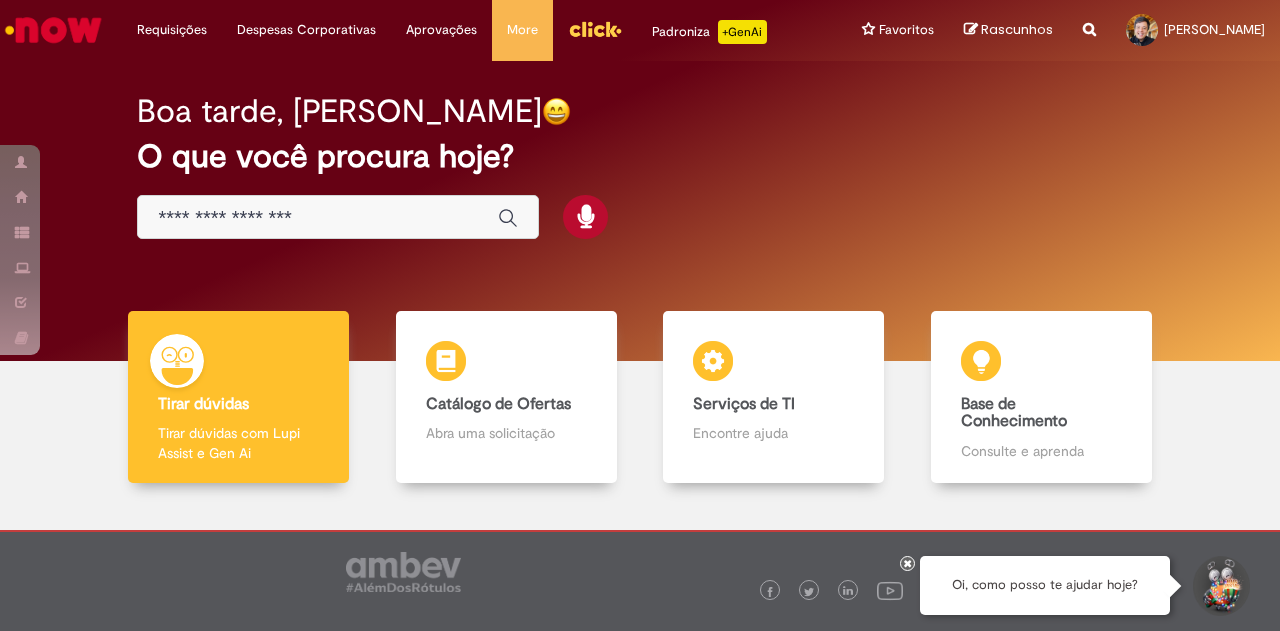 click at bounding box center (338, 217) 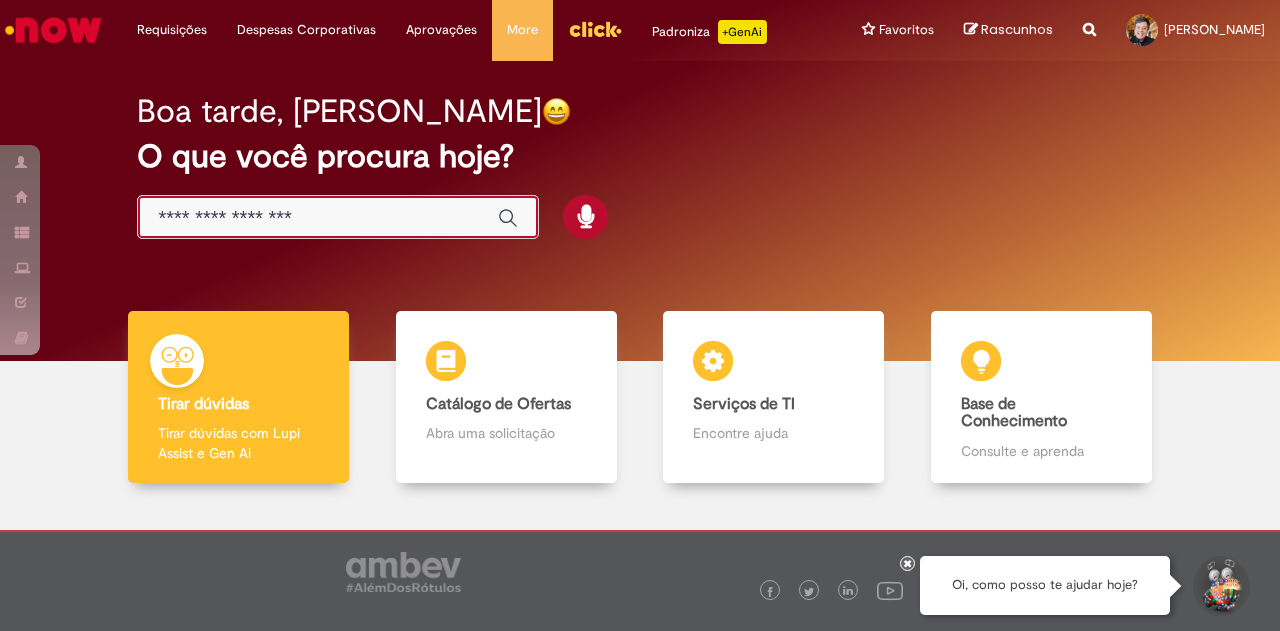 click at bounding box center (318, 218) 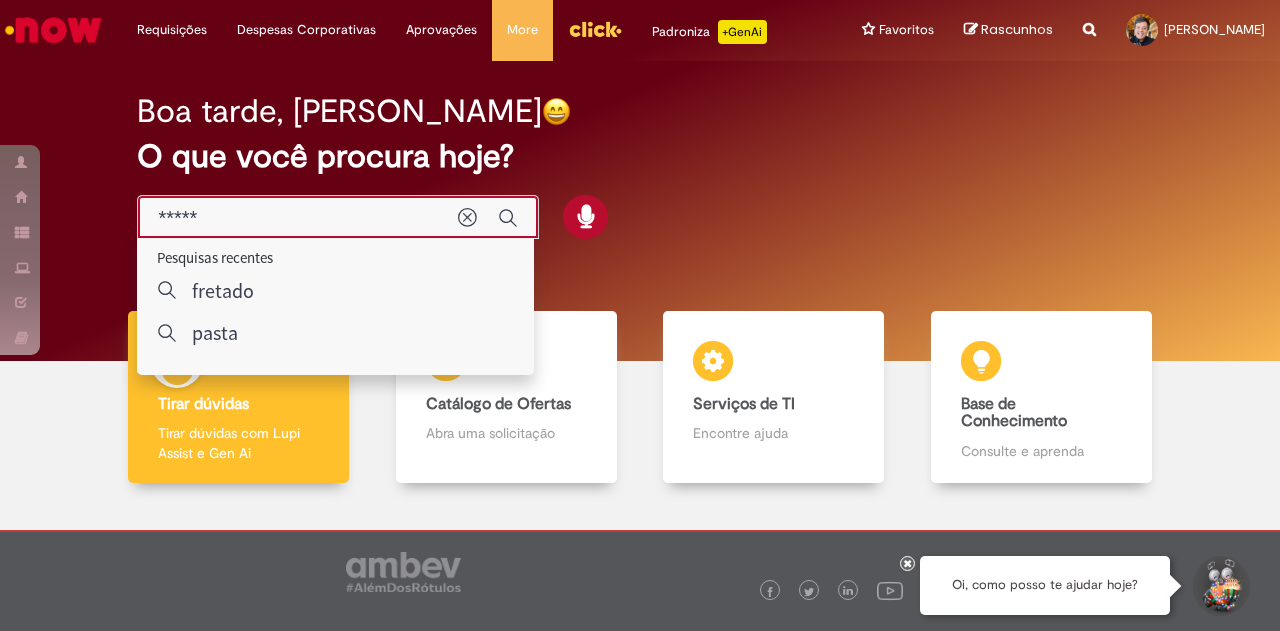 type on "******" 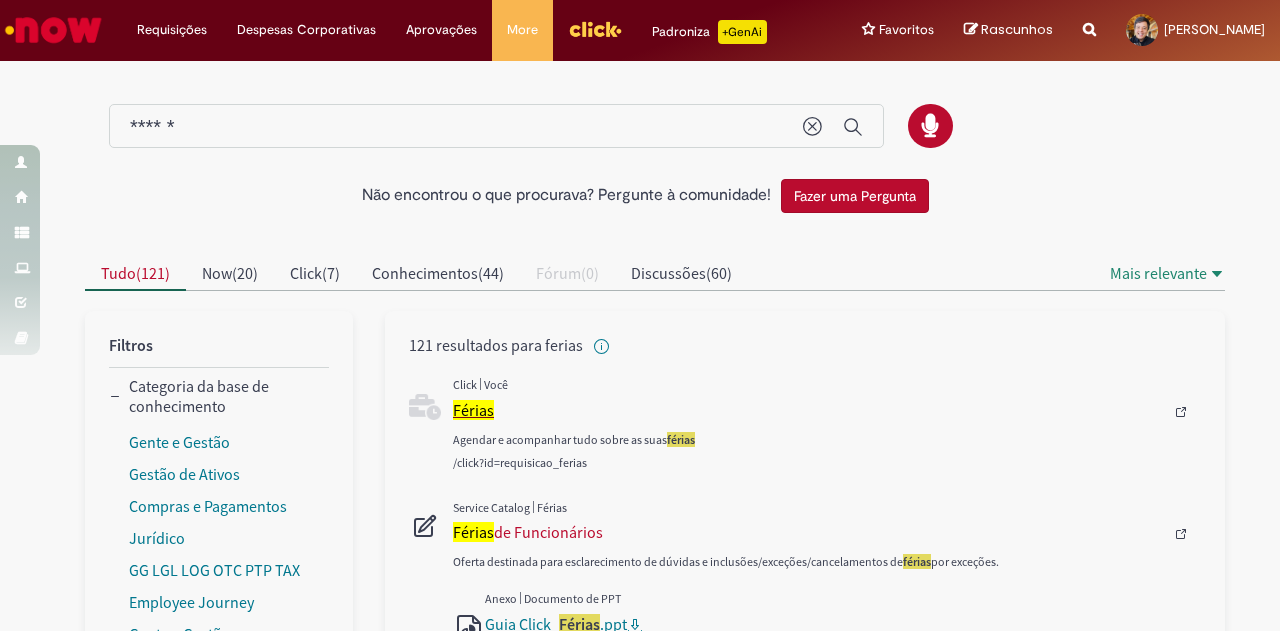 click on "Férias" at bounding box center [473, 410] 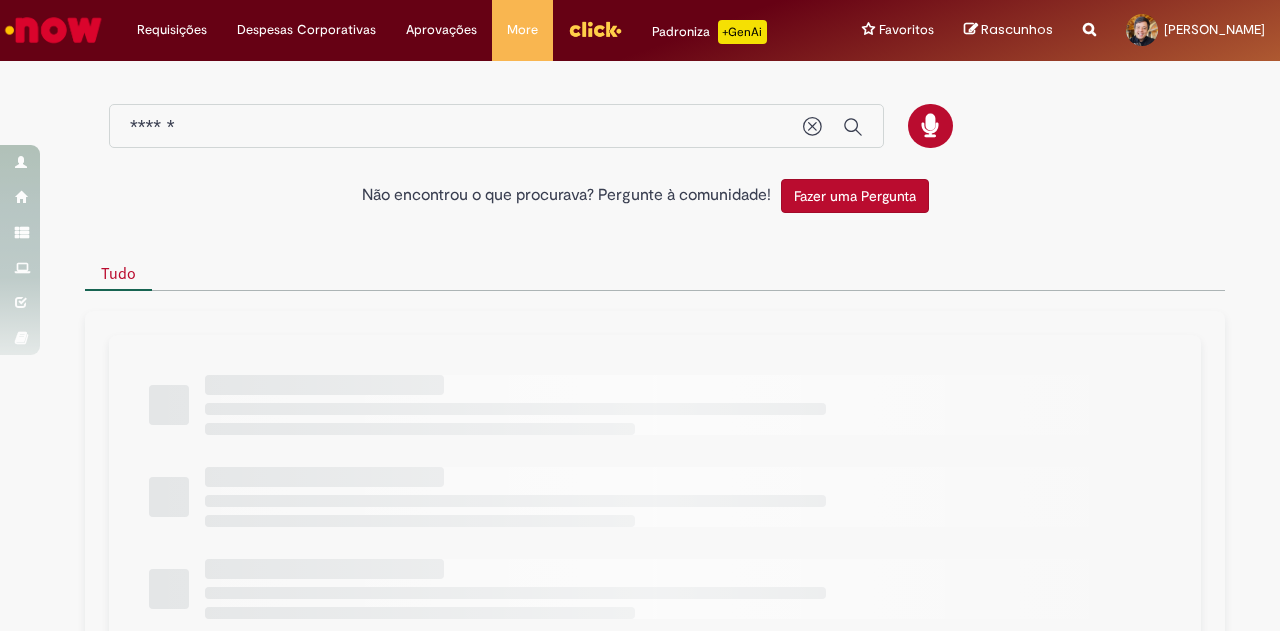 scroll, scrollTop: 0, scrollLeft: 0, axis: both 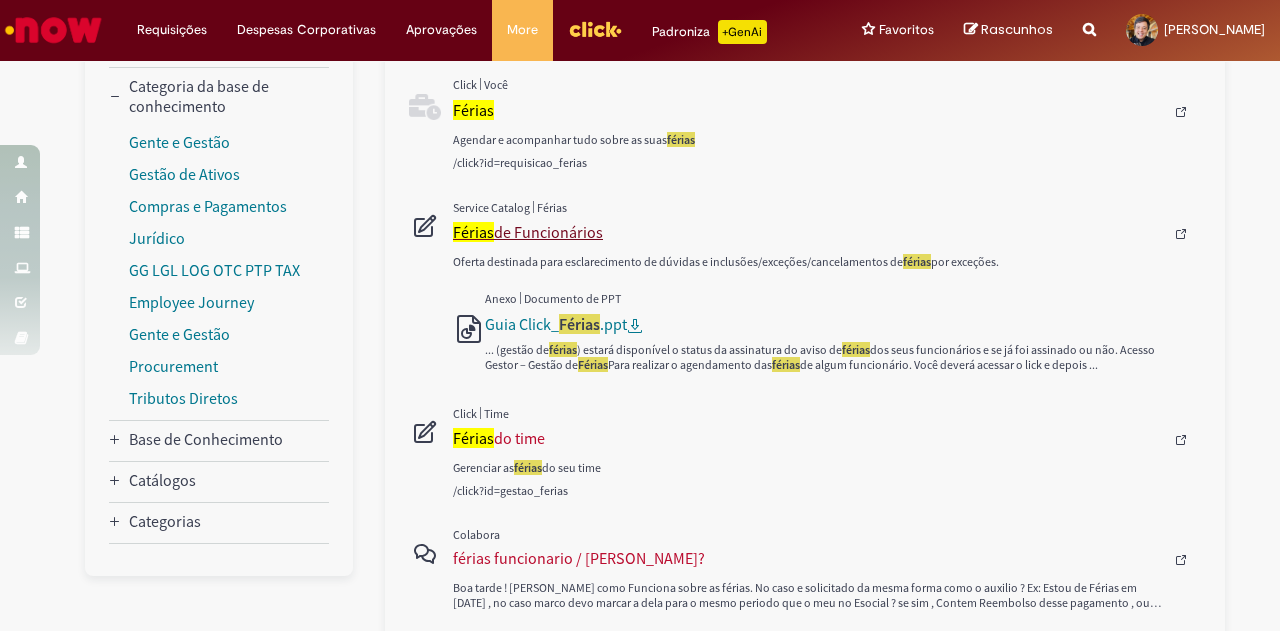 click on "Férias  de Funcionários" at bounding box center (808, 232) 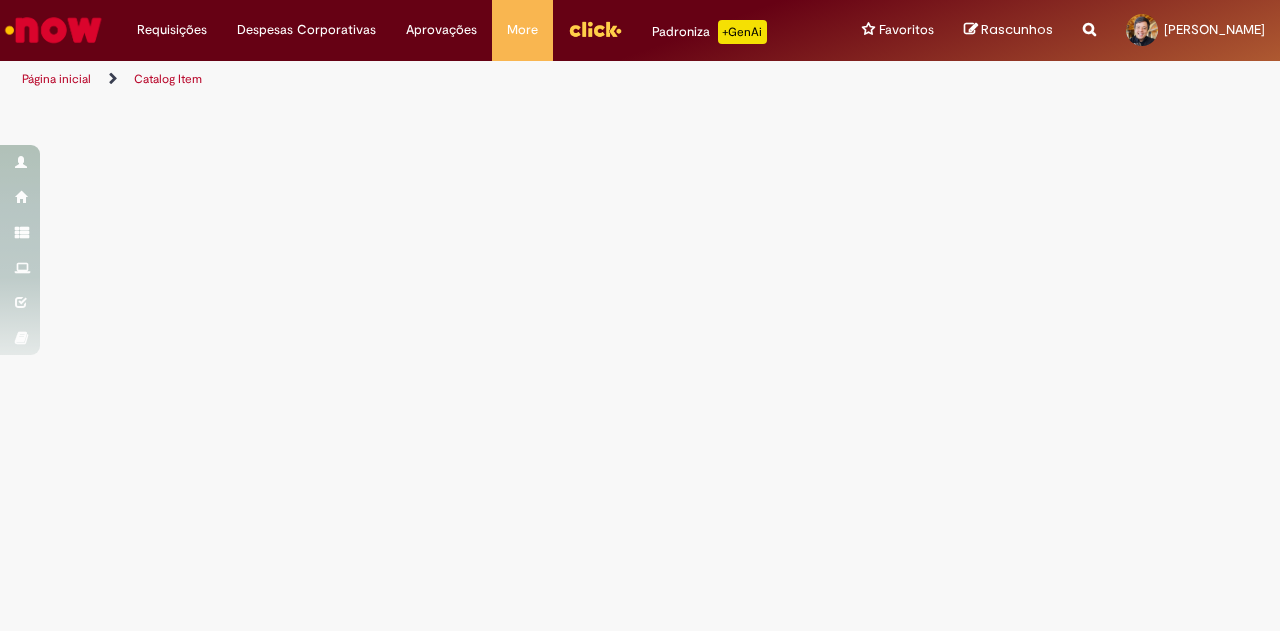 scroll, scrollTop: 0, scrollLeft: 0, axis: both 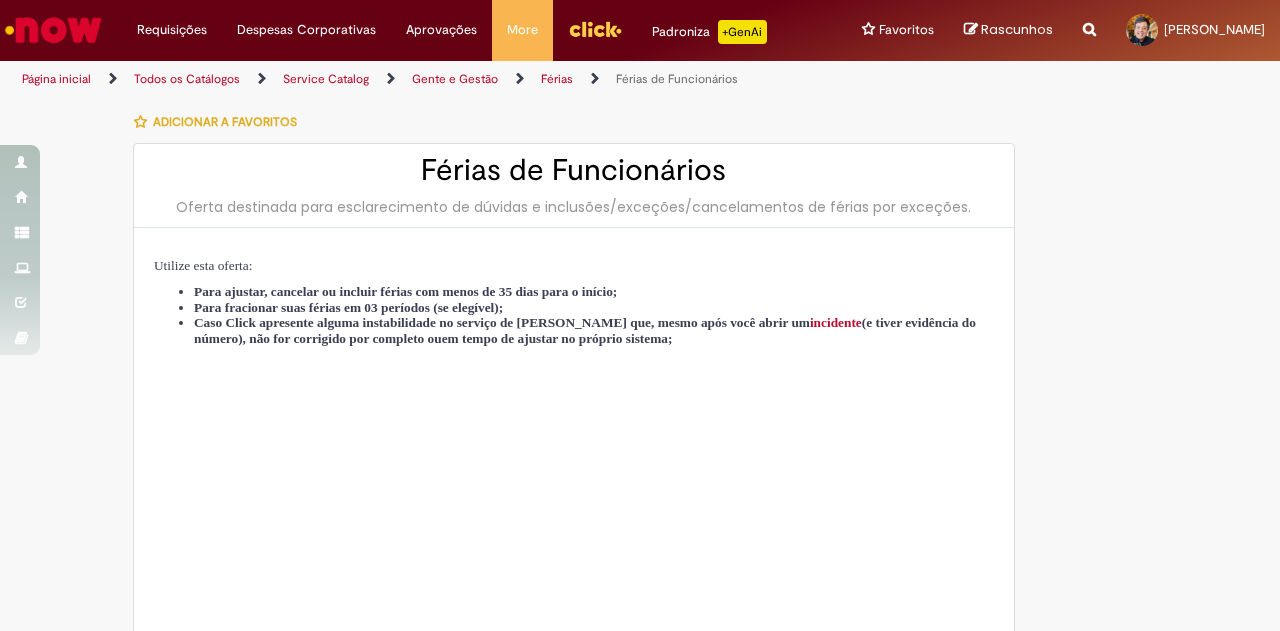 type on "********" 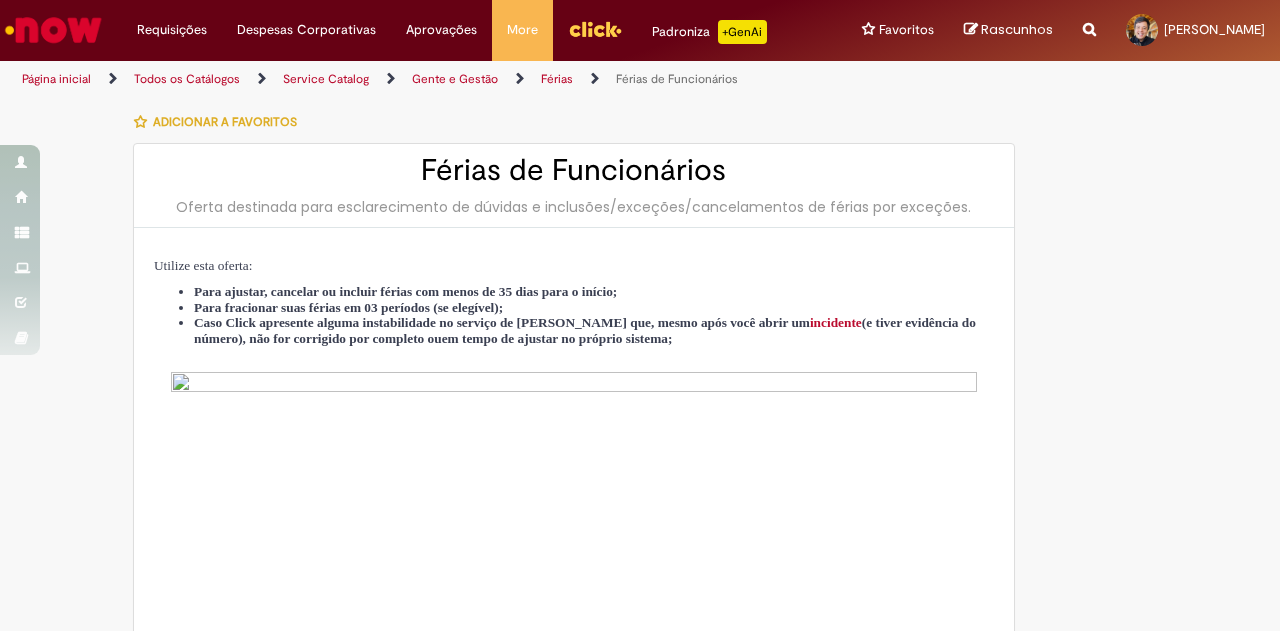 type on "**********" 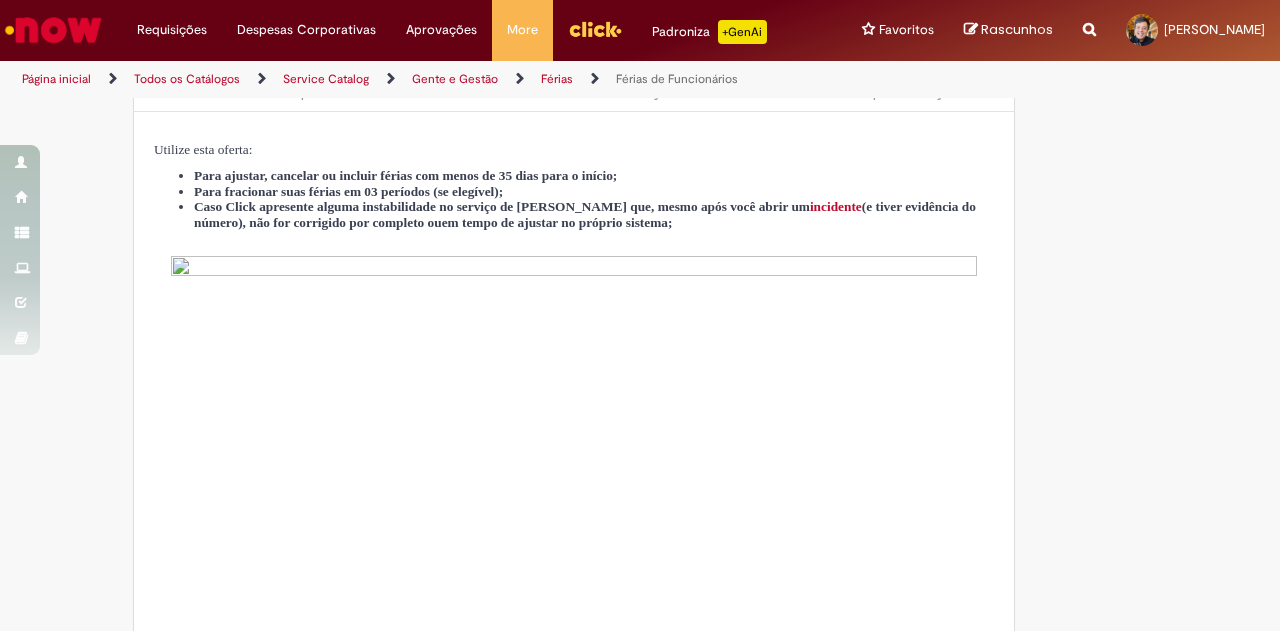 type on "**********" 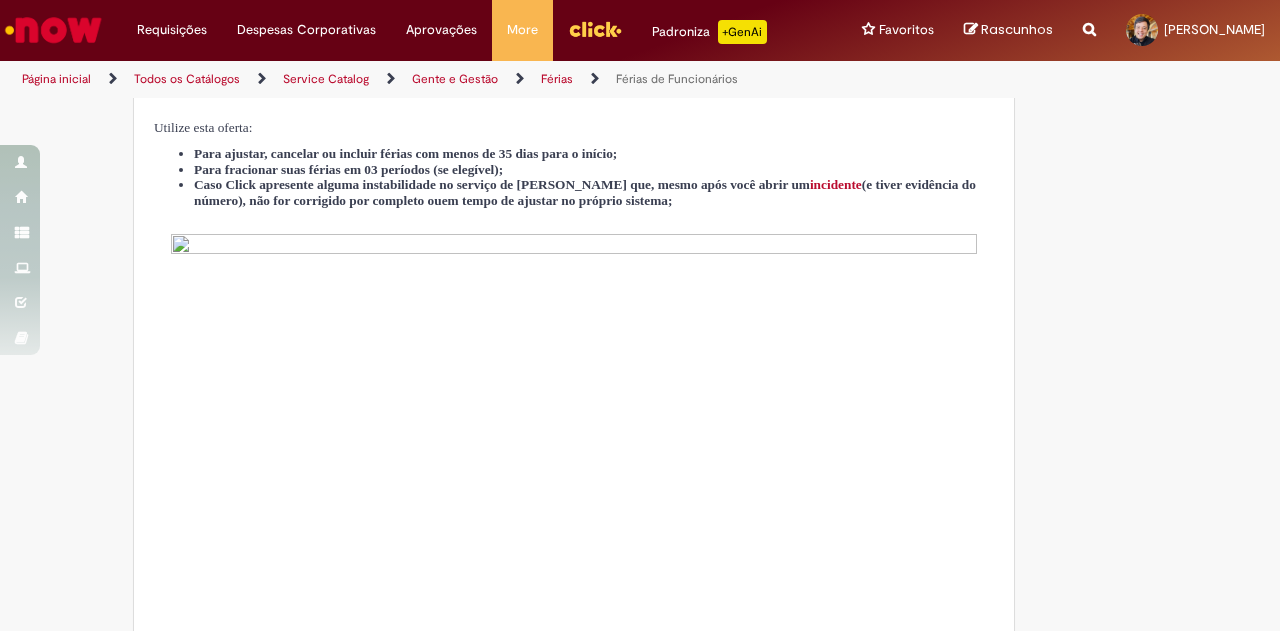 type on "**********" 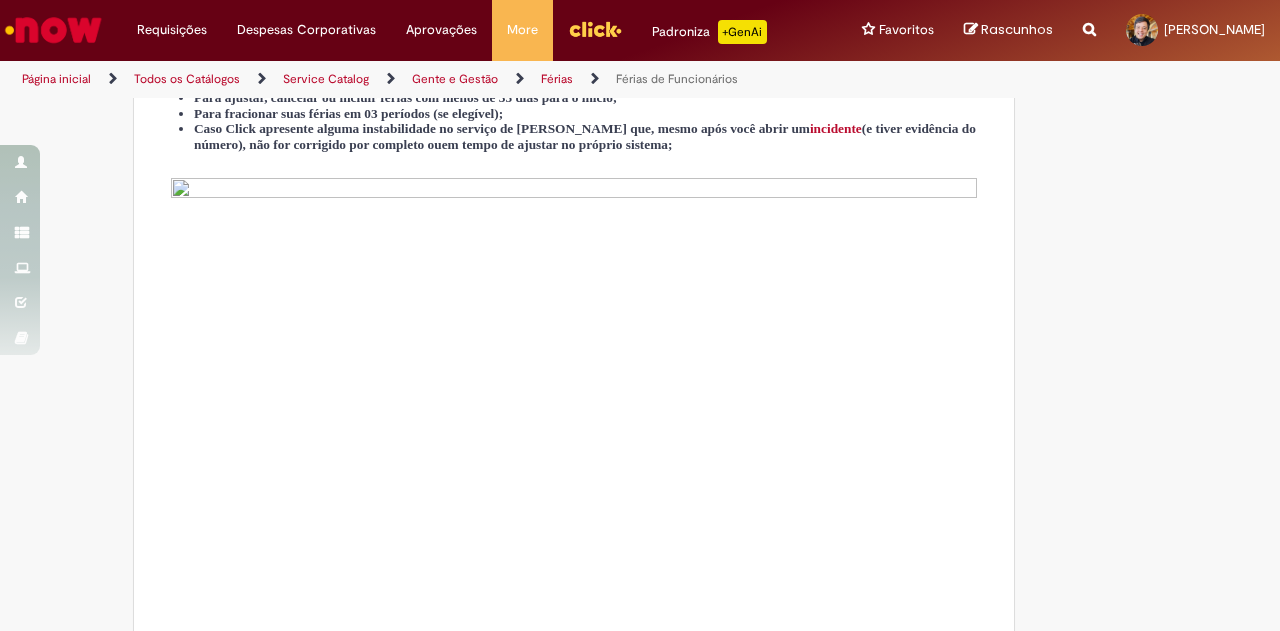 type on "*******" 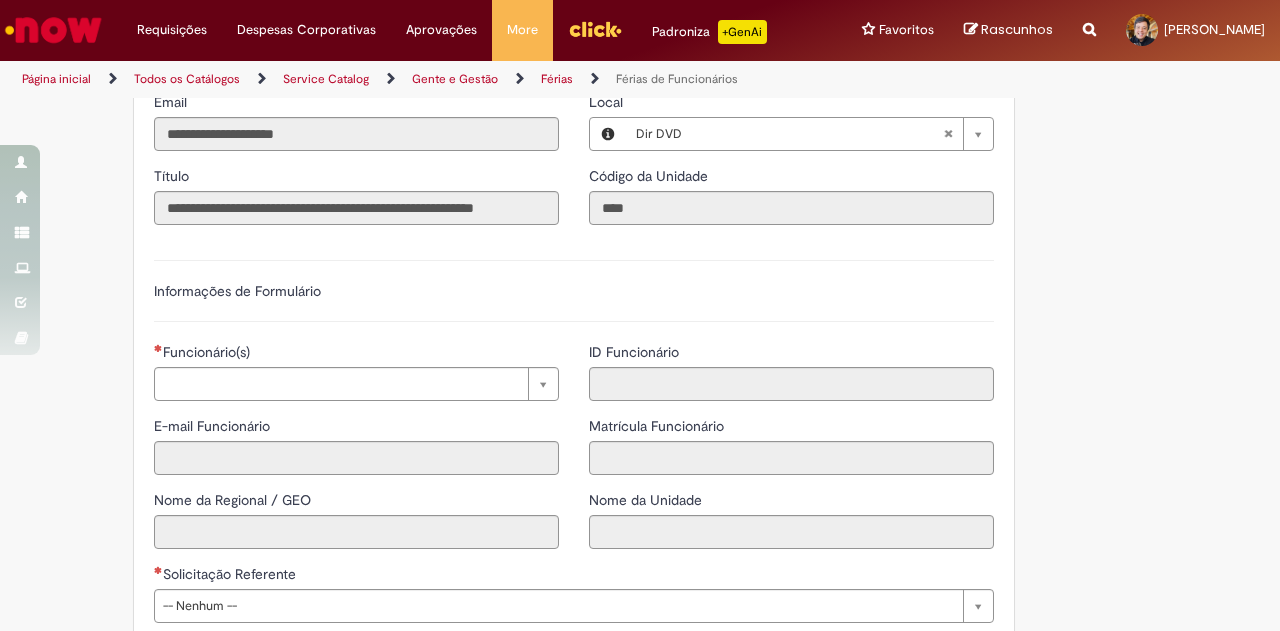 scroll, scrollTop: 1400, scrollLeft: 0, axis: vertical 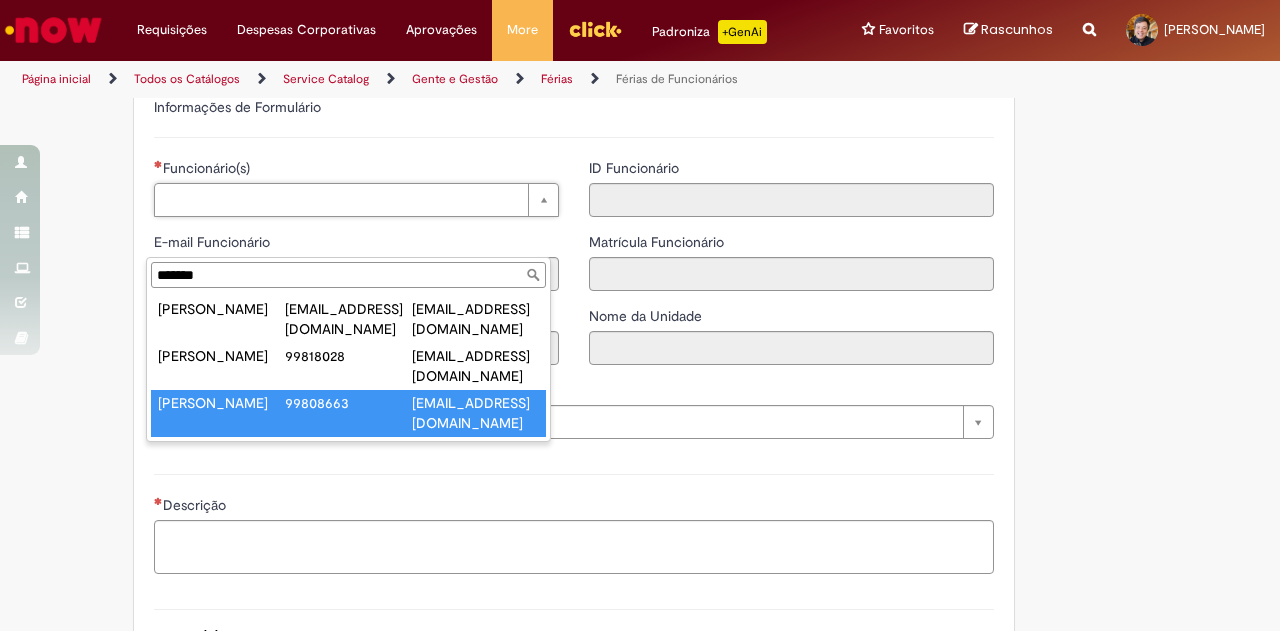type on "*******" 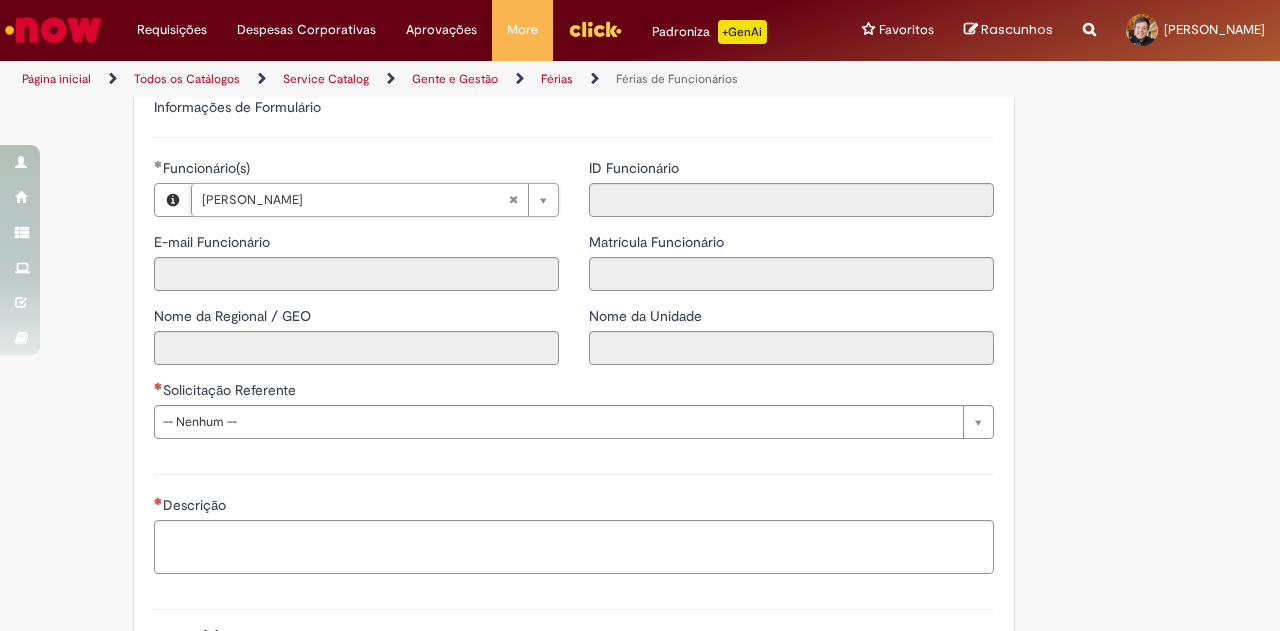 type on "**********" 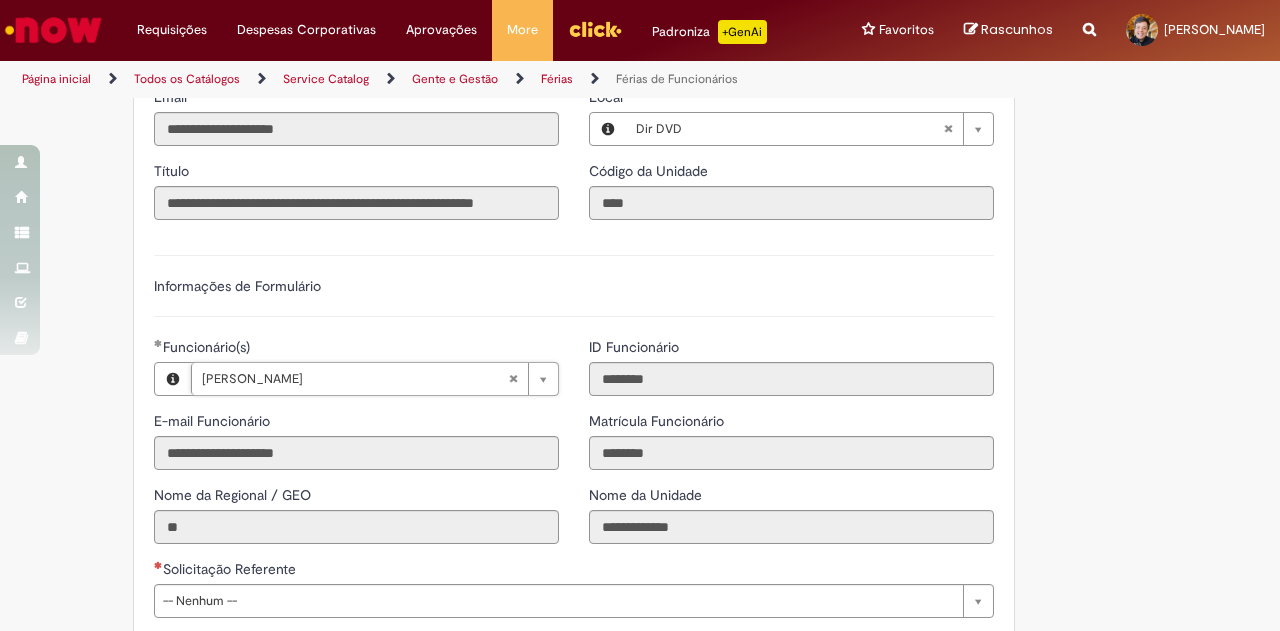 scroll, scrollTop: 1500, scrollLeft: 0, axis: vertical 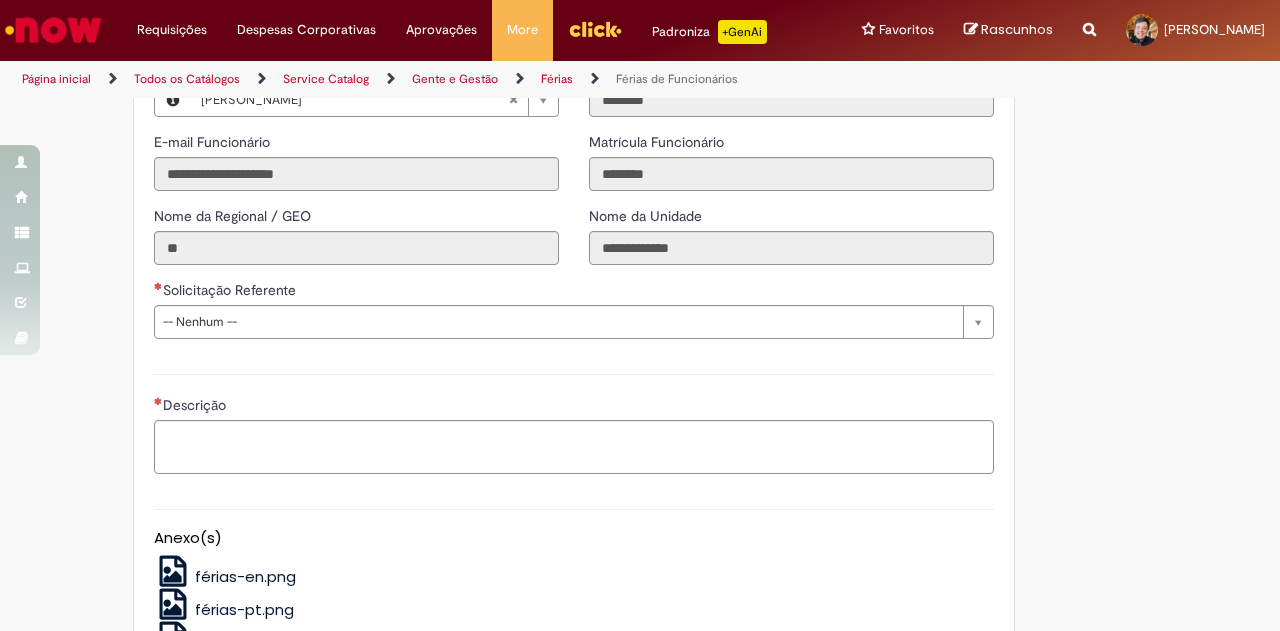 click on "Solicitação Referente" at bounding box center [574, 292] 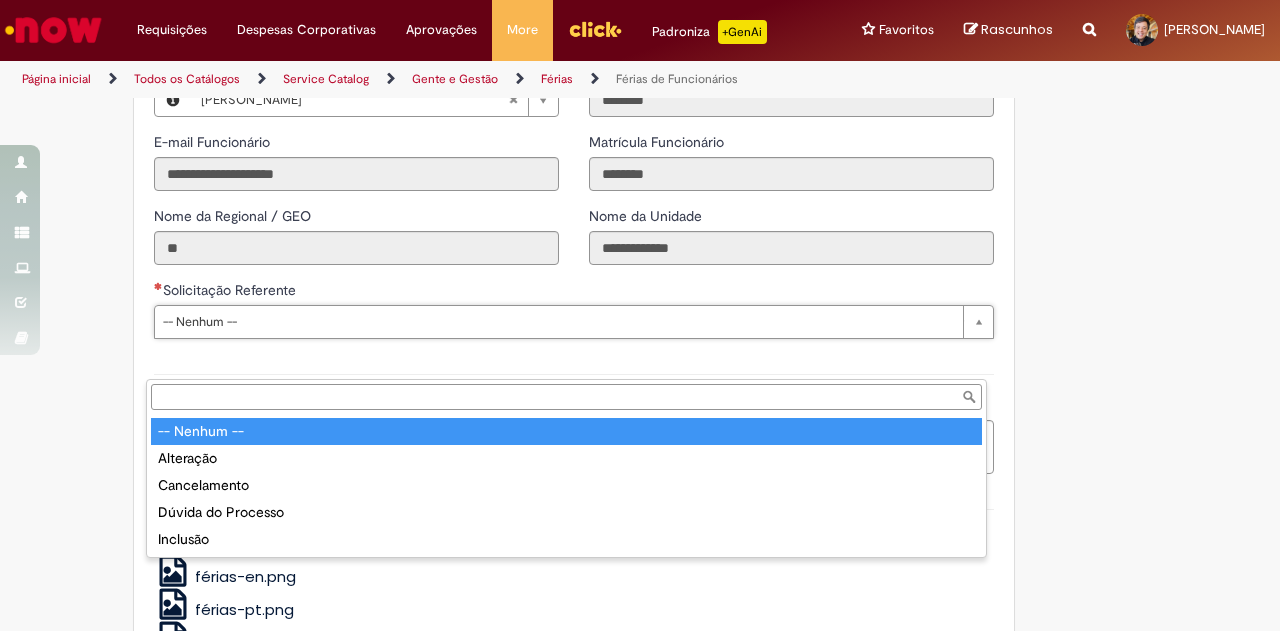 drag, startPoint x: 998, startPoint y: 9, endPoint x: 60, endPoint y: 230, distance: 963.68304 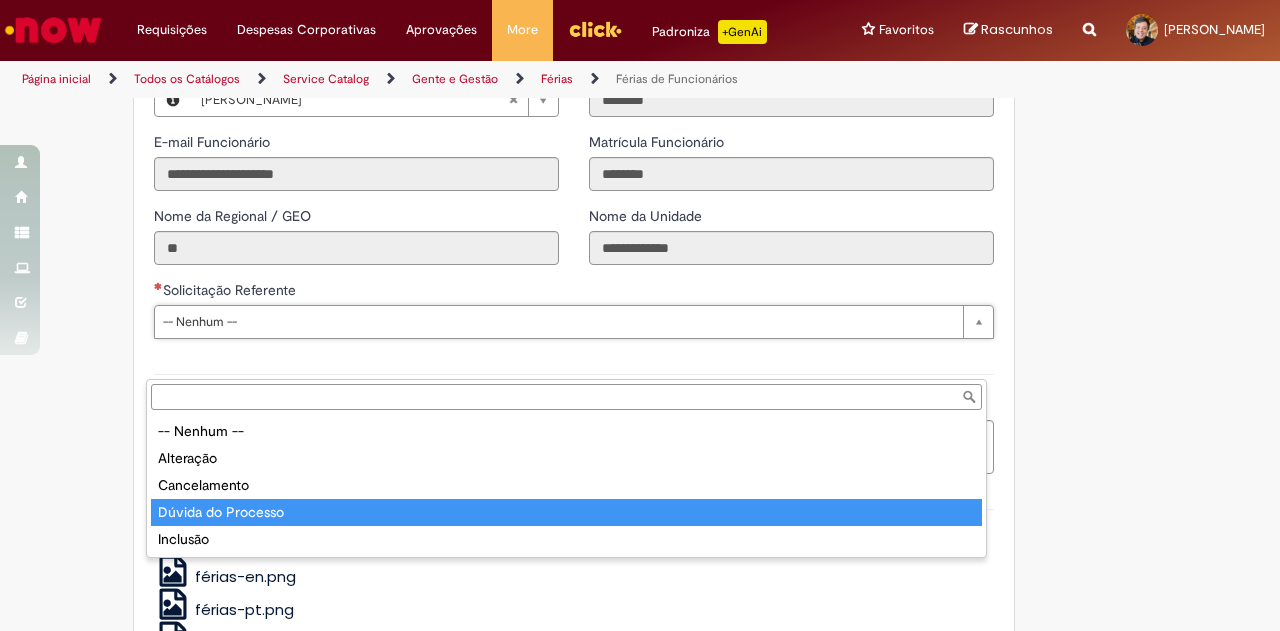 type on "**********" 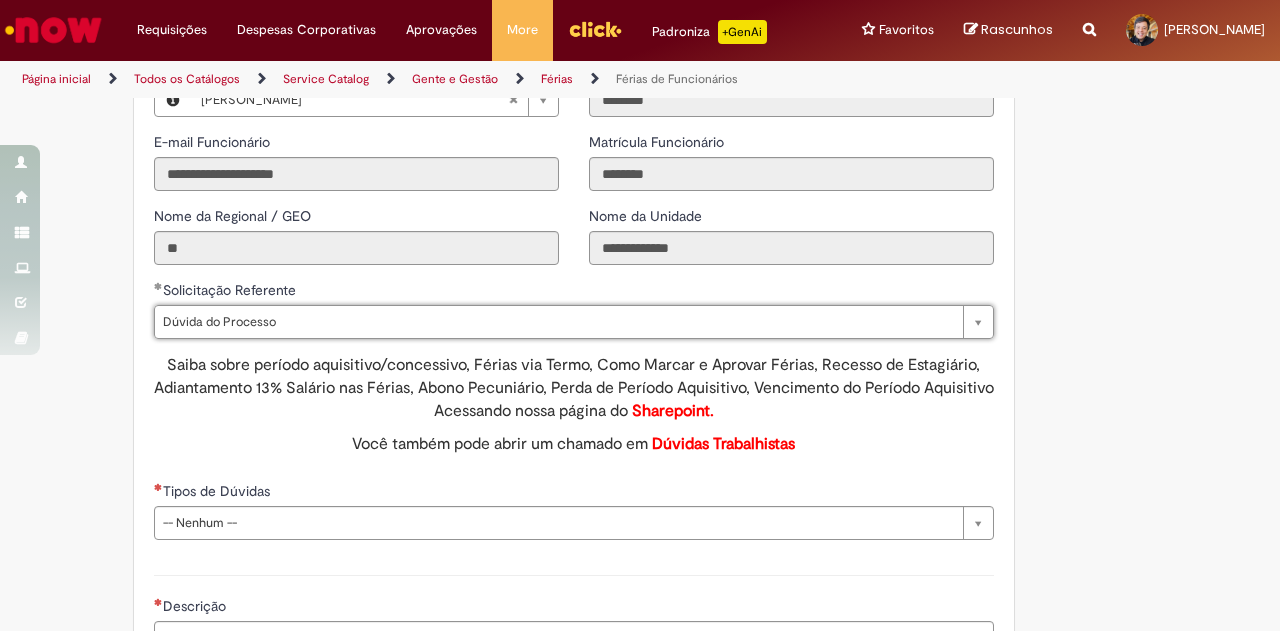 scroll, scrollTop: 1600, scrollLeft: 0, axis: vertical 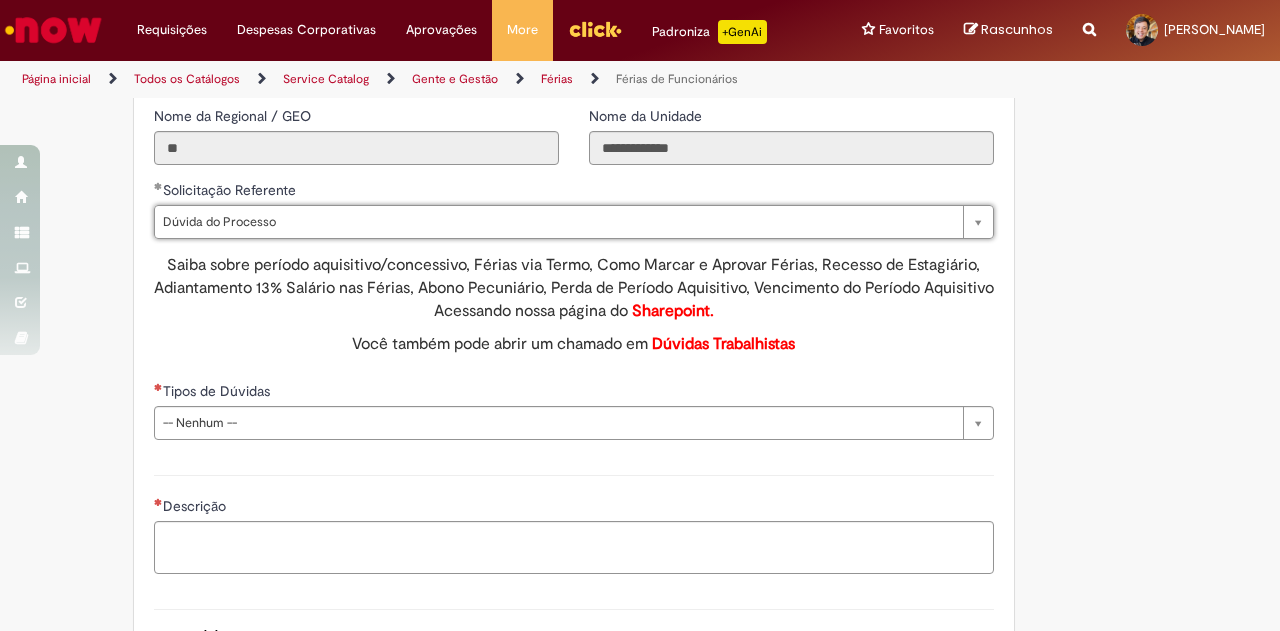 click on "Adicionar a Favoritos
Férias de Funcionários
Oferta destinada para esclarecimento de dúvidas e inclusões/exceções/cancelamentos de férias por exceções.
Utilize esta oferta:
Para ajustar, cancelar ou incluir férias com menos de 35 dias para o início;
Para fracionar suas férias em 03 períodos (se elegível);
Caso Click apresente alguma instabilidade no serviço de Férias que, mesmo após você abrir um  incidente  (e tiver evidência do número), não for corrigido por completo ou  em tempo de ajustar no próprio sistema;
> Para incluir, alterar ou cancelar Férias dentro do prazo de 35 dias de antecedência, é só acessar  Portal Click  > Você > Férias; > Para acessar a Diretriz de Férias, basta  clicar aqui
> Ficou com dúvidas sobre Férias via Termo? É só acessar a   FAQ – Fluxo de alteração de férias por exceção no Click Dúvidas Trabalhistas ." at bounding box center [640, -264] 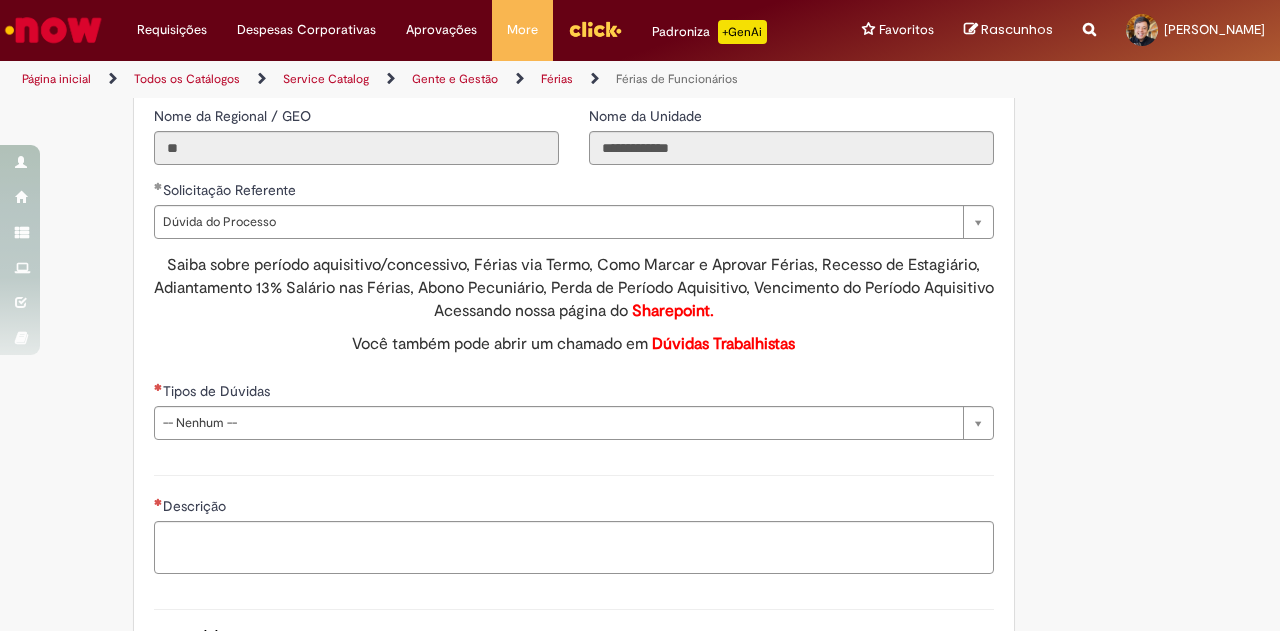 scroll, scrollTop: 1800, scrollLeft: 0, axis: vertical 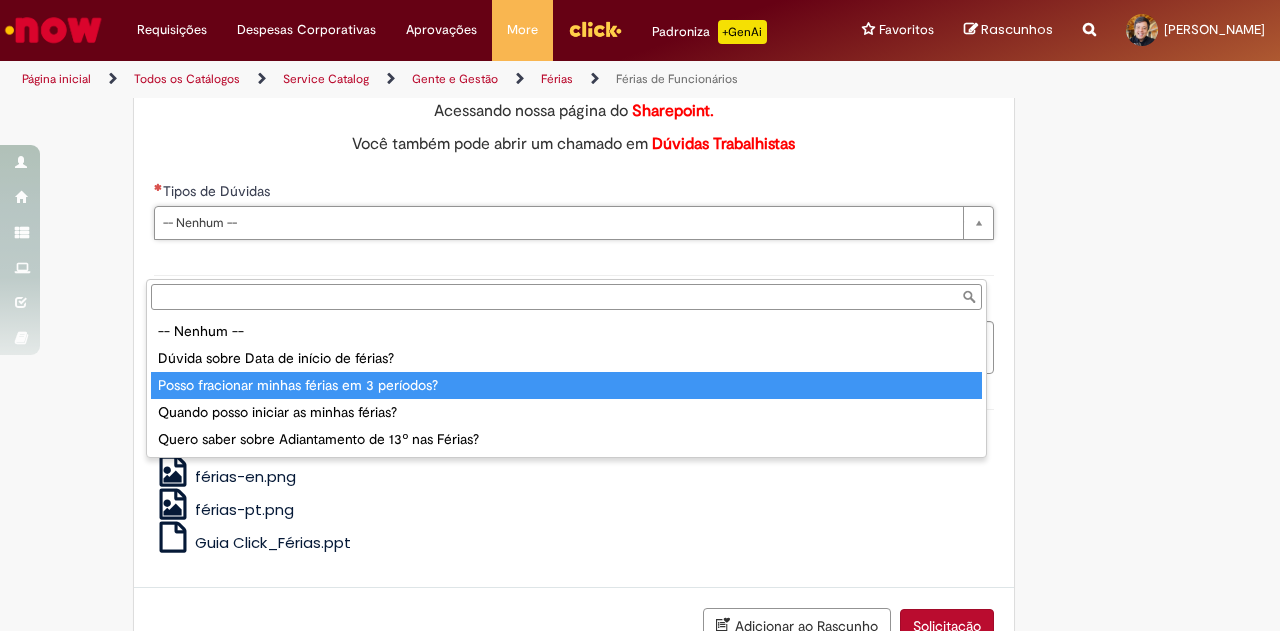 type on "**********" 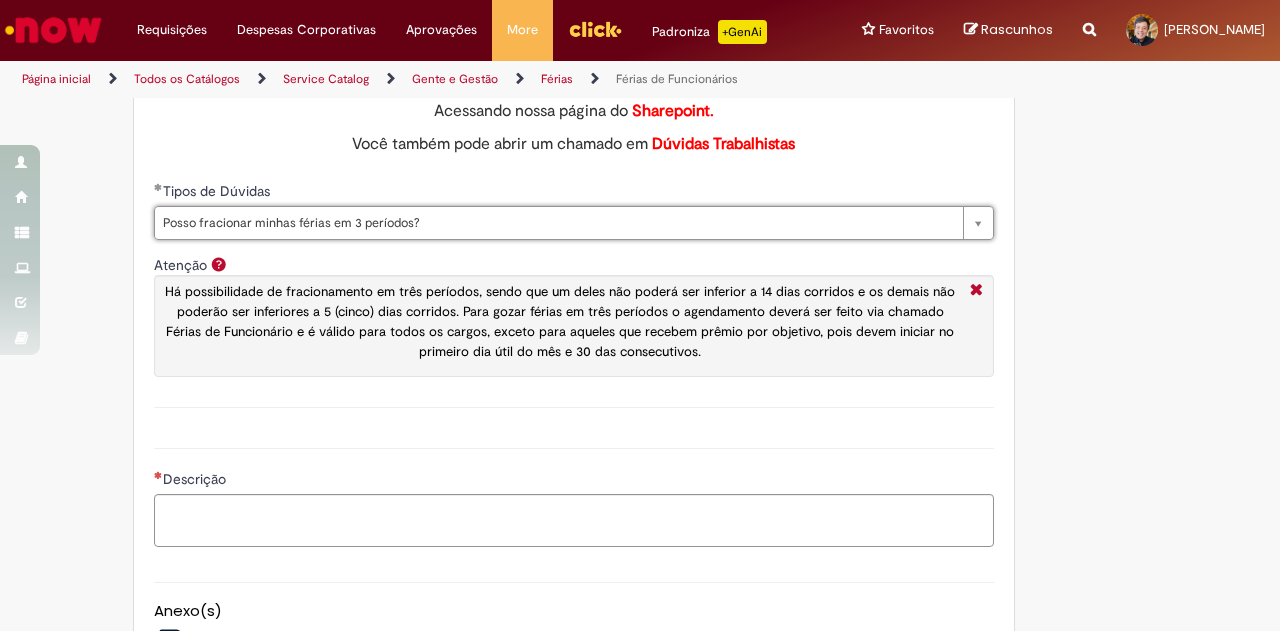 click on "Adicionar a Favoritos
Férias de Funcionários
Oferta destinada para esclarecimento de dúvidas e inclusões/exceções/cancelamentos de férias por exceções.
Utilize esta oferta:
Para ajustar, cancelar ou incluir férias com menos de 35 dias para o início;
Para fracionar suas férias em 03 períodos (se elegível);
Caso Click apresente alguma instabilidade no serviço de Férias que, mesmo após você abrir um  incidente  (e tiver evidência do número), não for corrigido por completo ou  em tempo de ajustar no próprio sistema;
> Para incluir, alterar ou cancelar Férias dentro do prazo de 35 dias de antecedência, é só acessar  Portal Click  > Você > Férias; > Para acessar a Diretriz de Férias, basta  clicar aqui
> Ficou com dúvidas sobre Férias via Termo? É só acessar a   FAQ – Fluxo de alteração de férias por exceção no Click  ou abrir chamado na oferta  ." at bounding box center [542, -377] 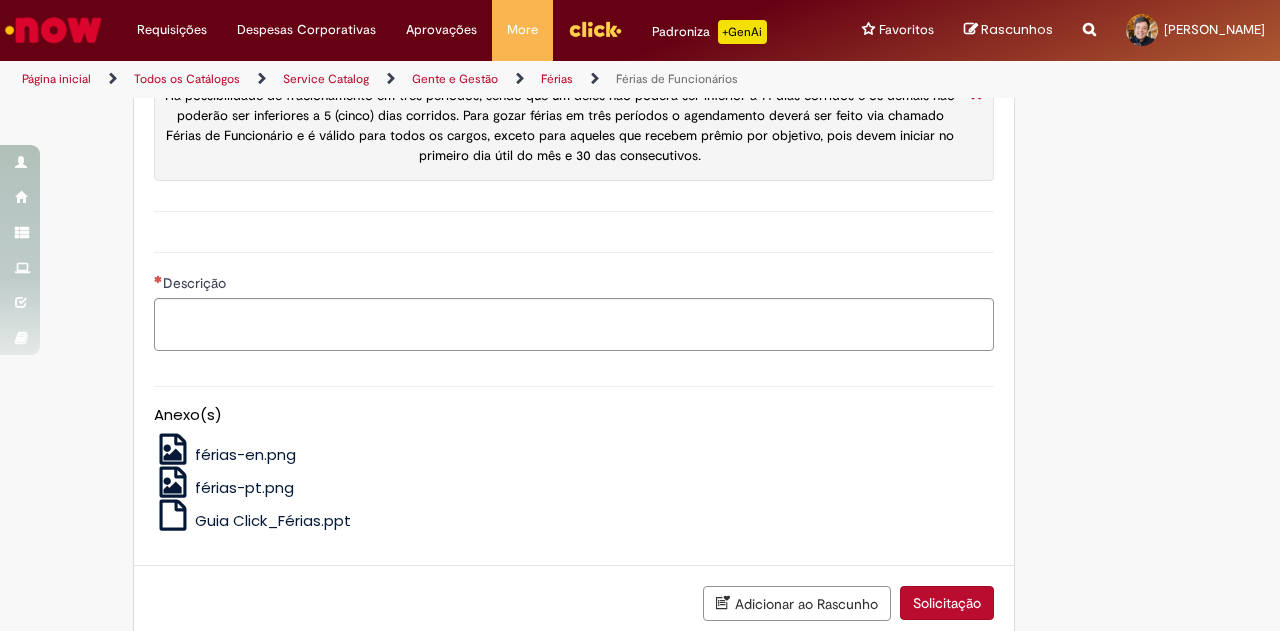 scroll, scrollTop: 2000, scrollLeft: 0, axis: vertical 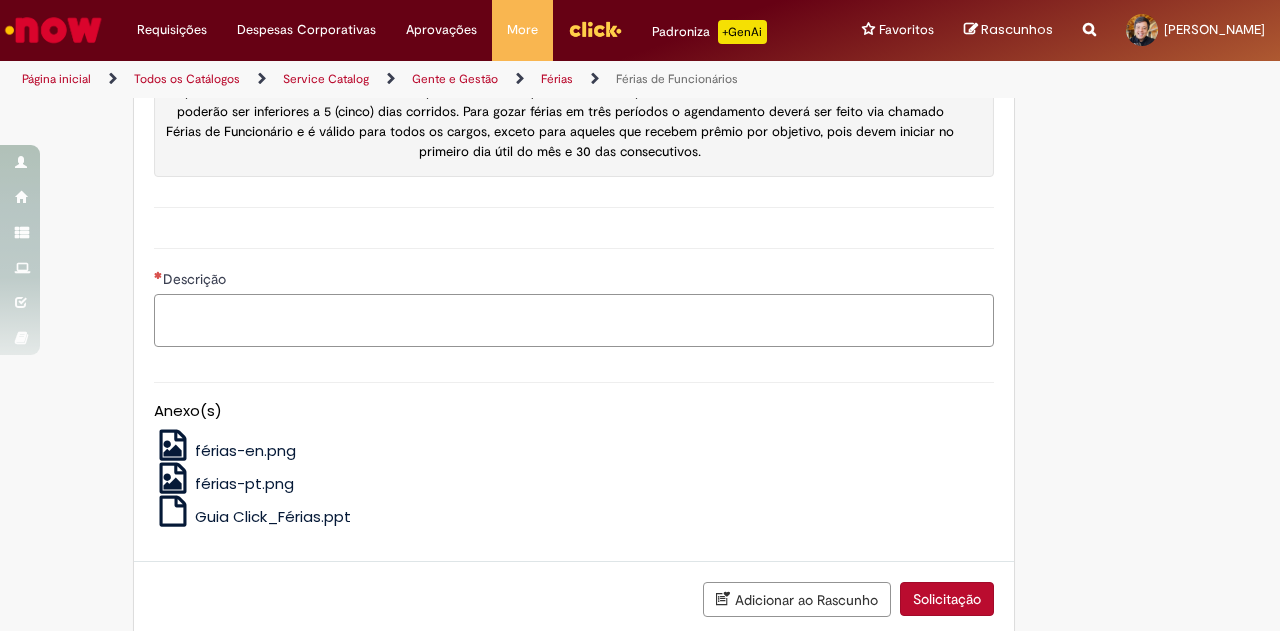click on "Descrição" at bounding box center (574, 320) 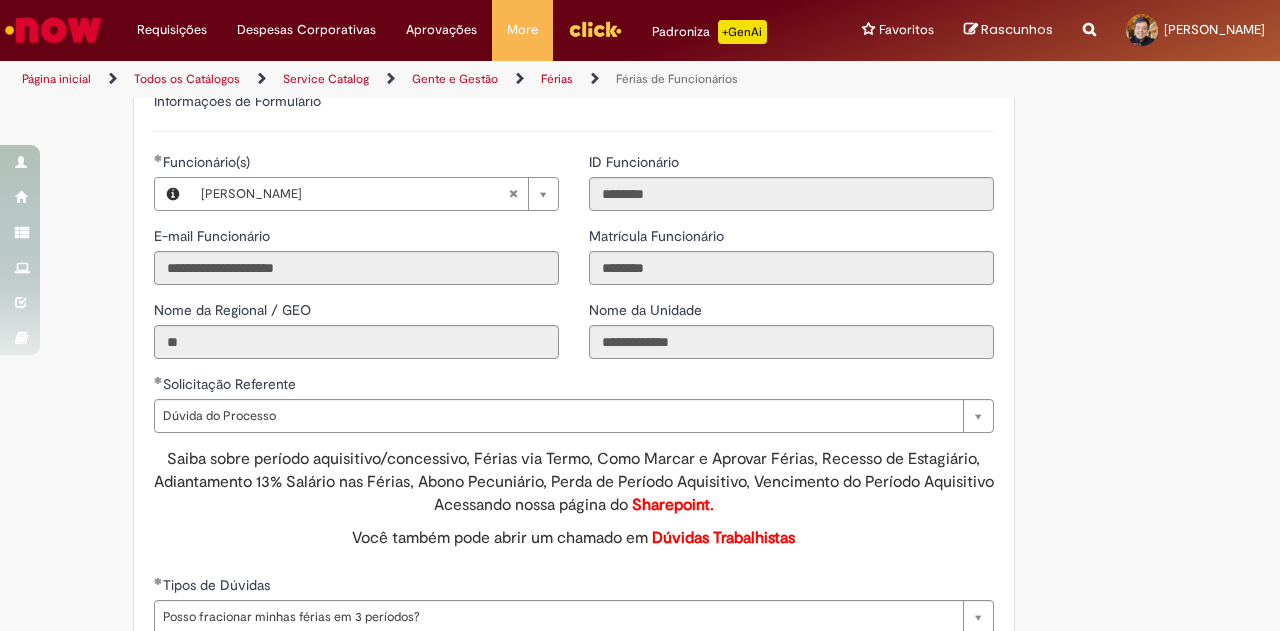 scroll, scrollTop: 1700, scrollLeft: 0, axis: vertical 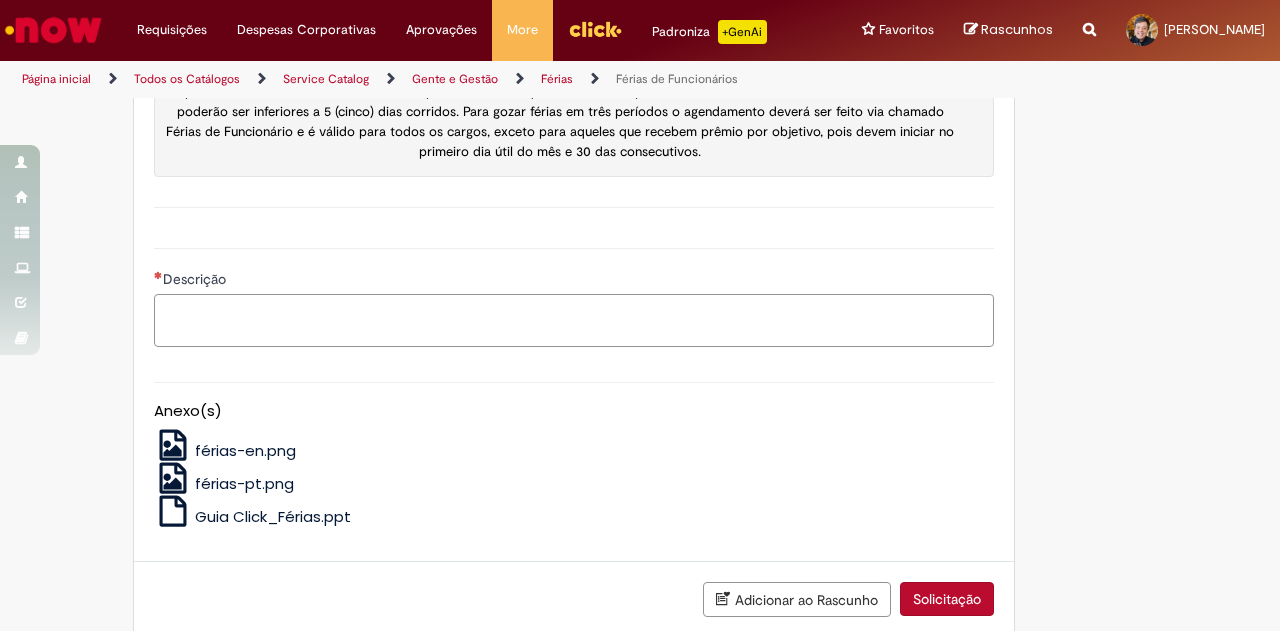 click on "Descrição" at bounding box center [574, 320] 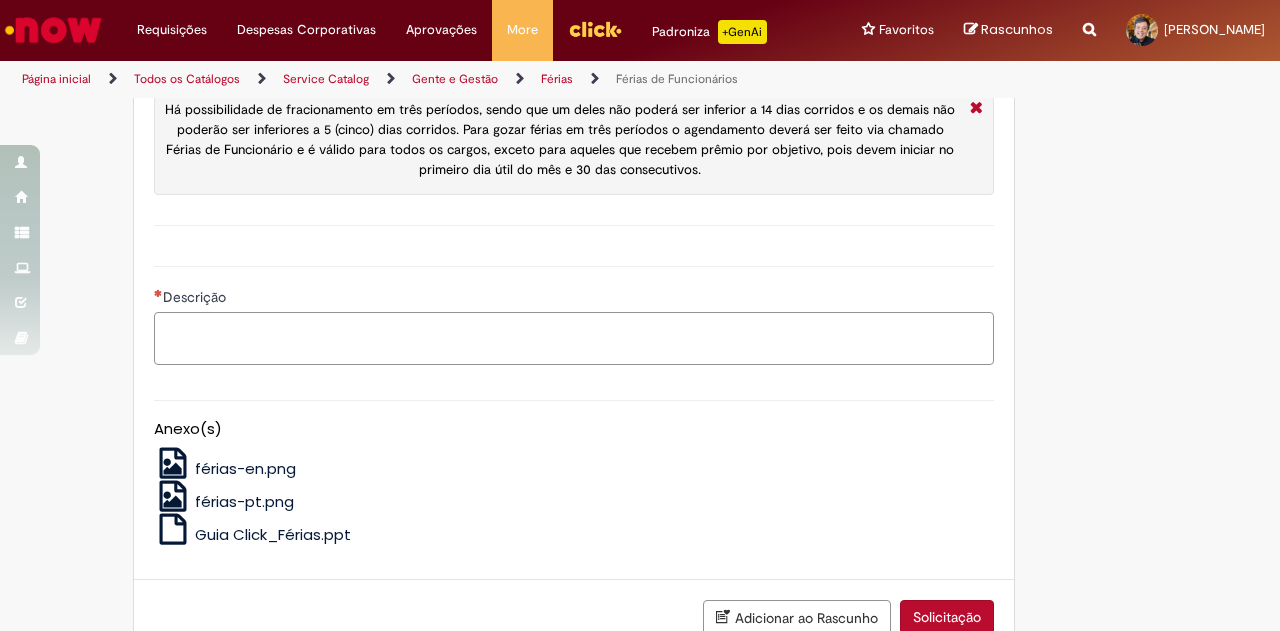 scroll, scrollTop: 1955, scrollLeft: 0, axis: vertical 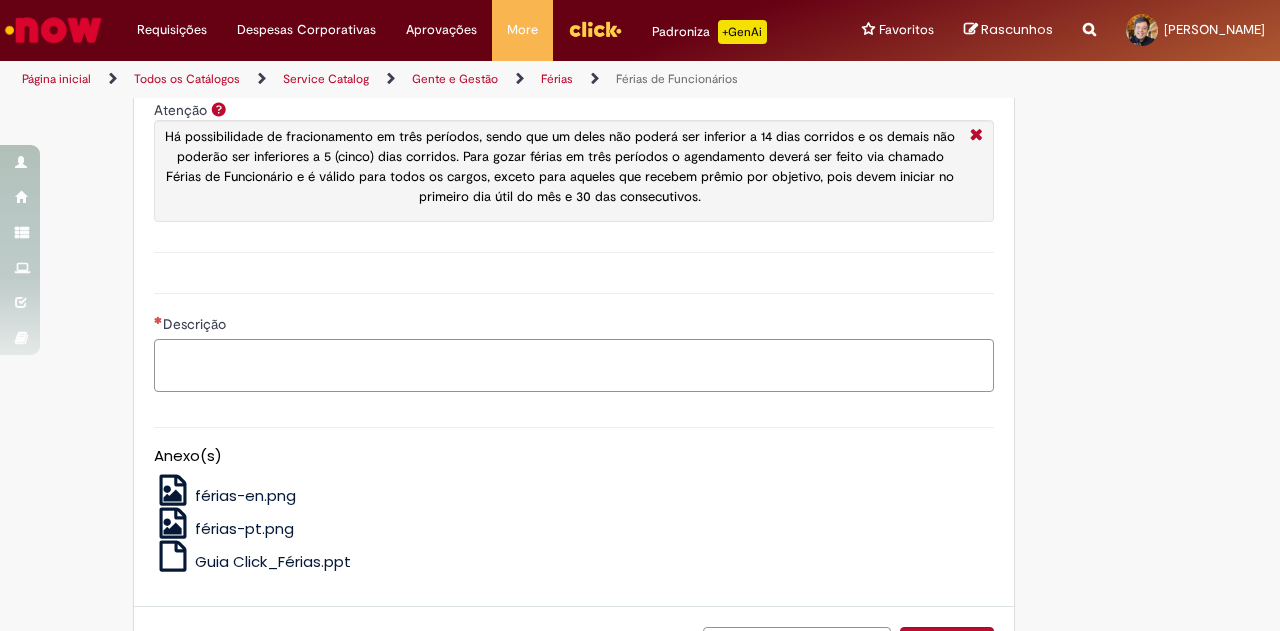 click on "Descrição" at bounding box center (574, 365) 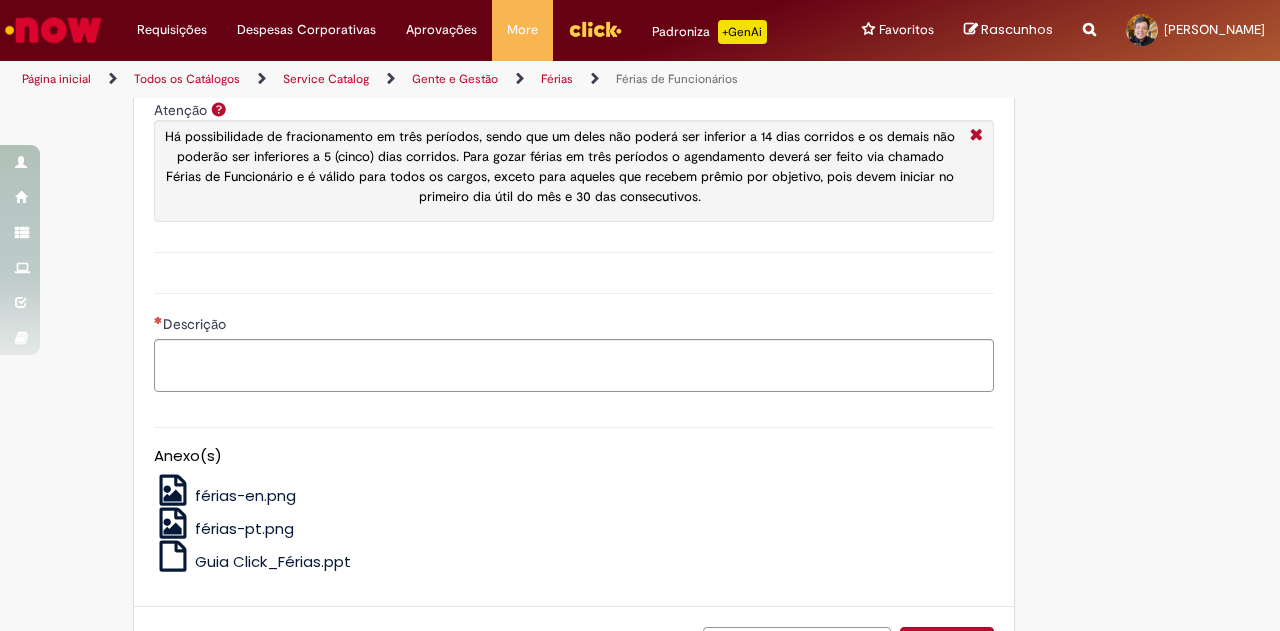 click on "férias-en.png" at bounding box center [245, 495] 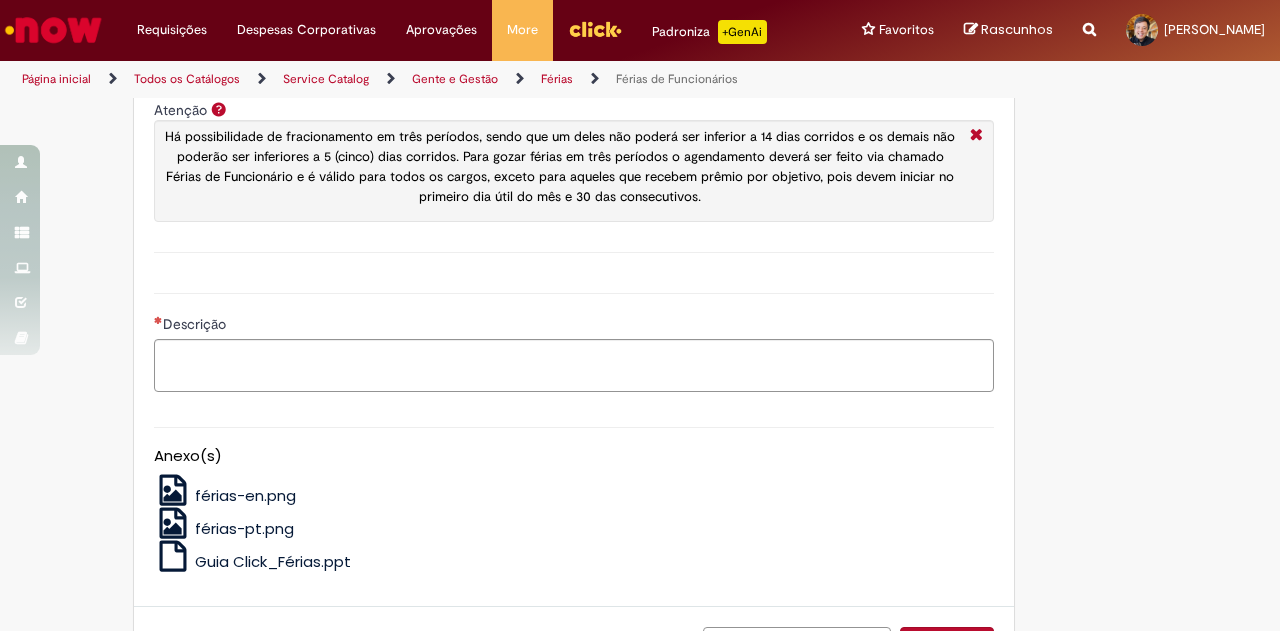 click on "férias-pt.png" at bounding box center [244, 528] 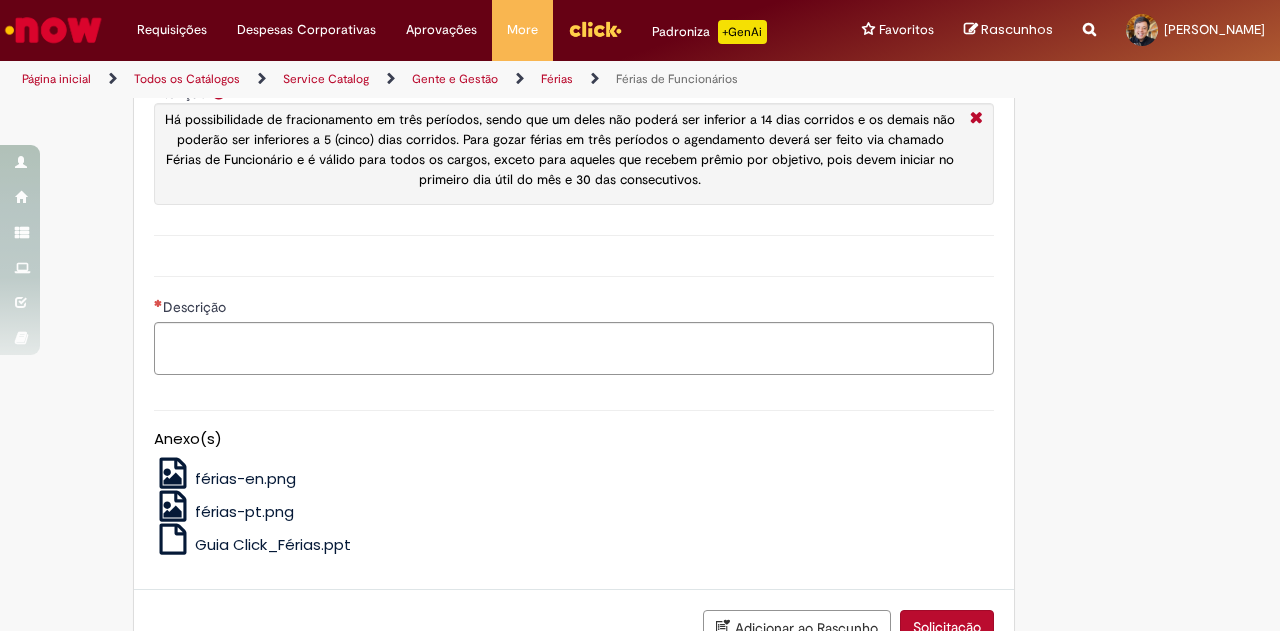 scroll, scrollTop: 2155, scrollLeft: 0, axis: vertical 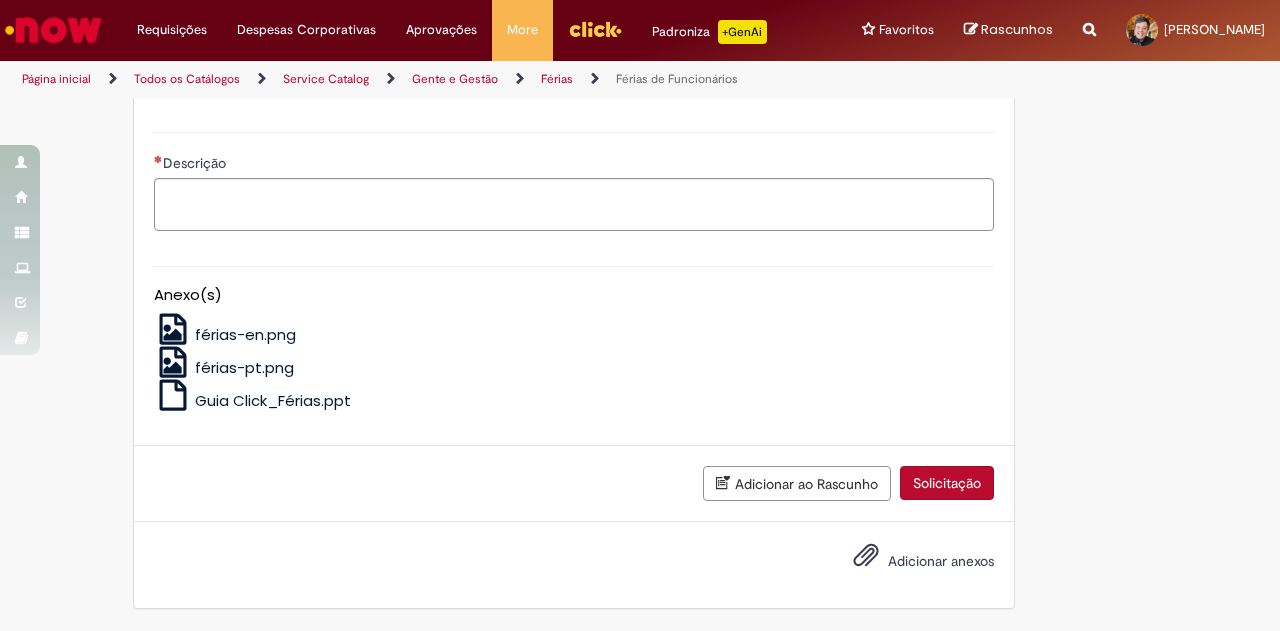 click on "Guia Click_Férias.ppt" at bounding box center (273, 400) 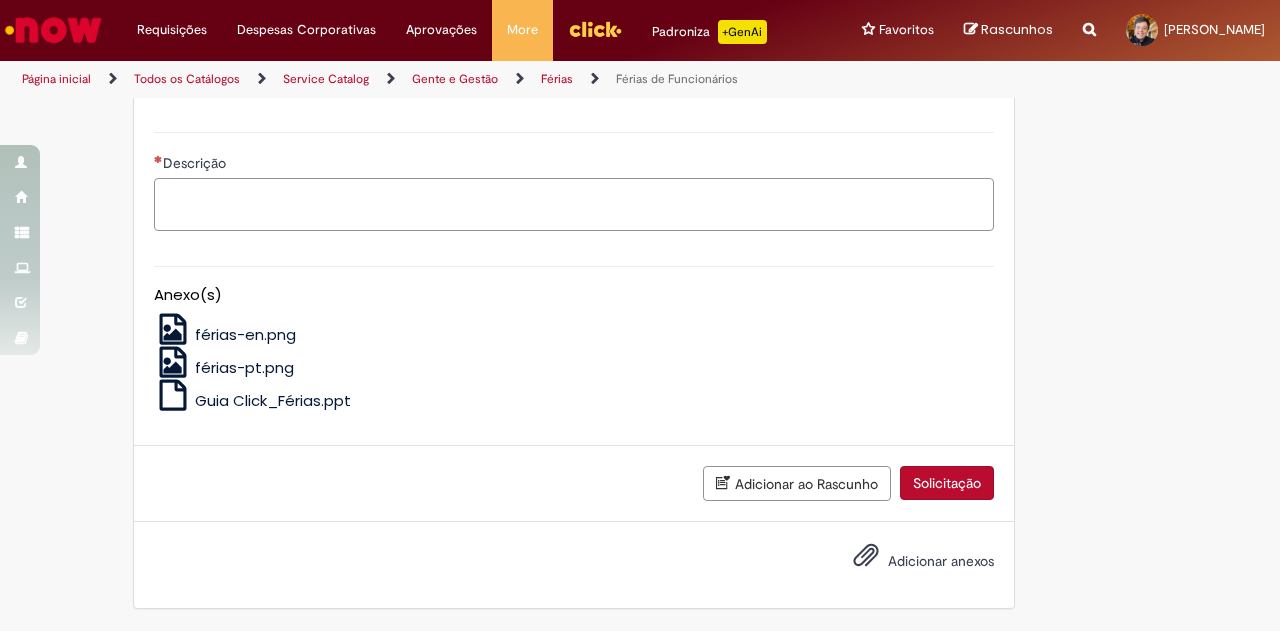 click on "Descrição" at bounding box center (574, 204) 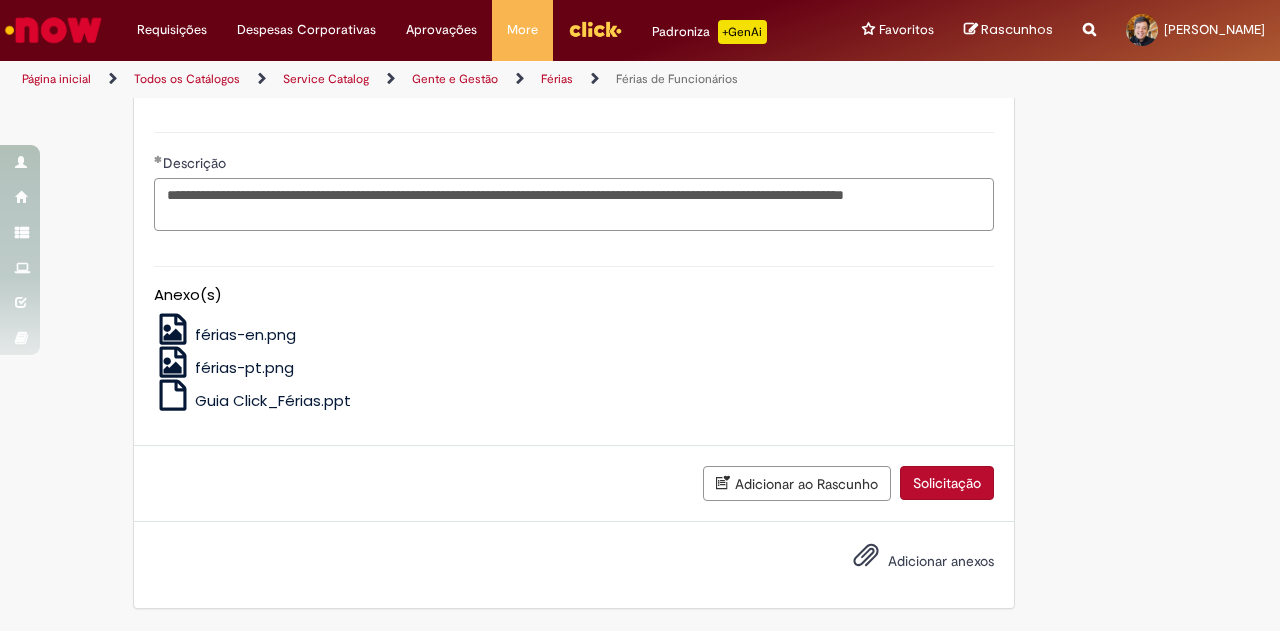 click on "**********" at bounding box center (574, 204) 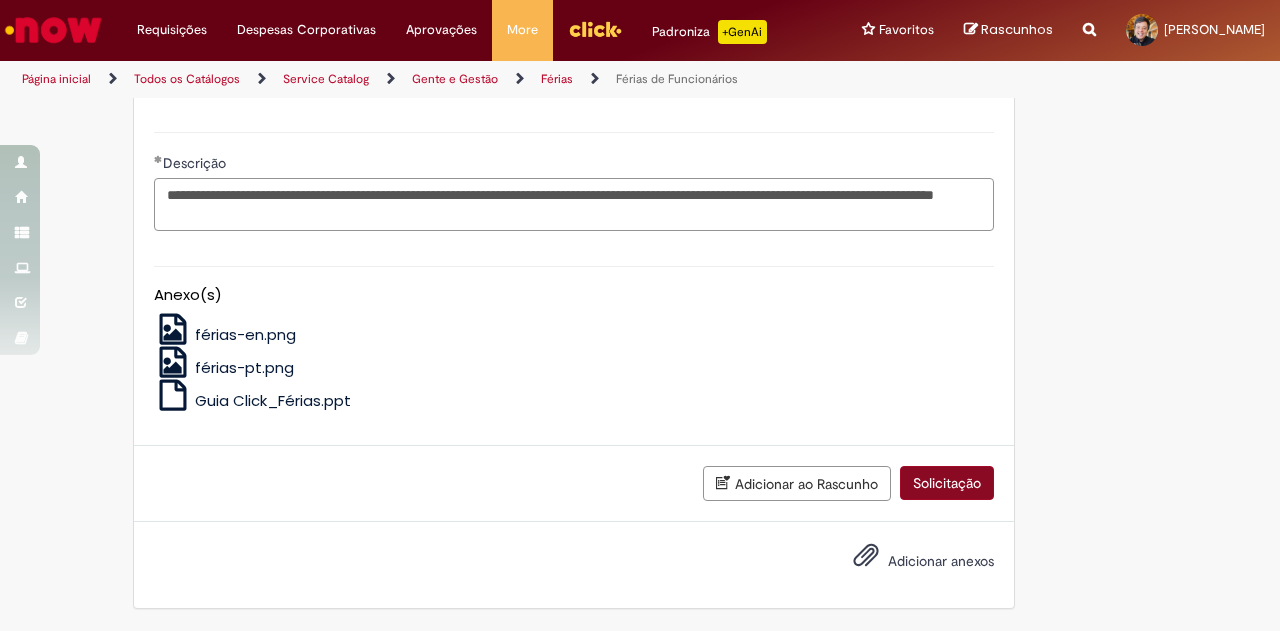 type on "**********" 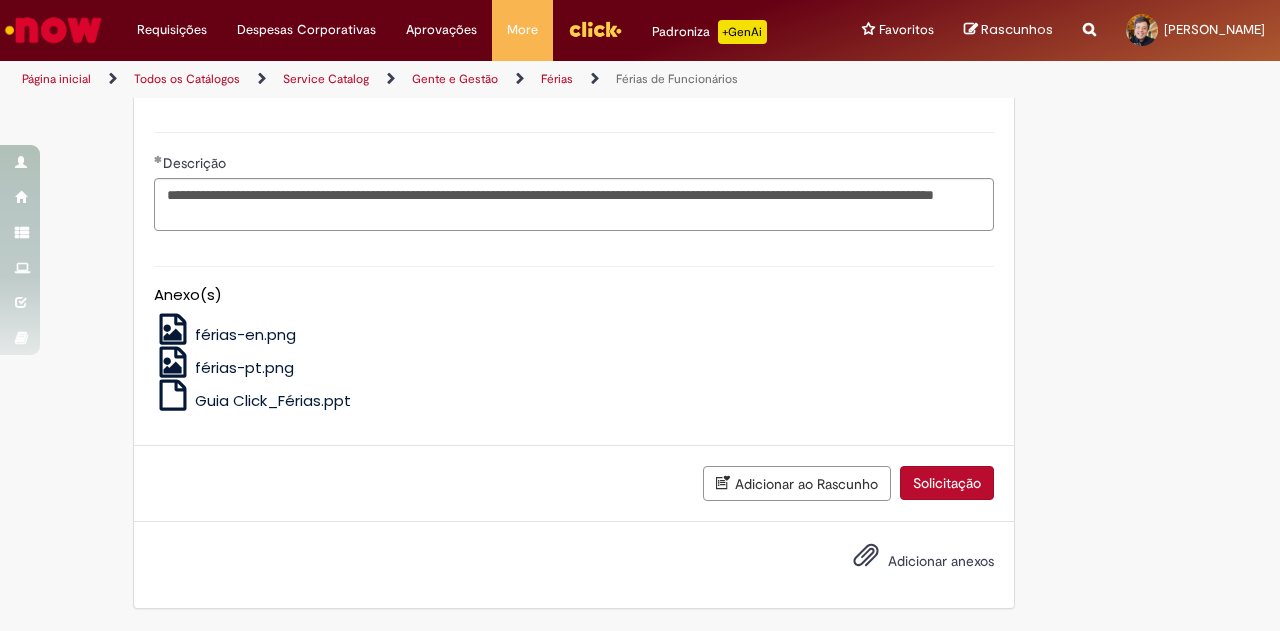 click on "Solicitação" at bounding box center [947, 483] 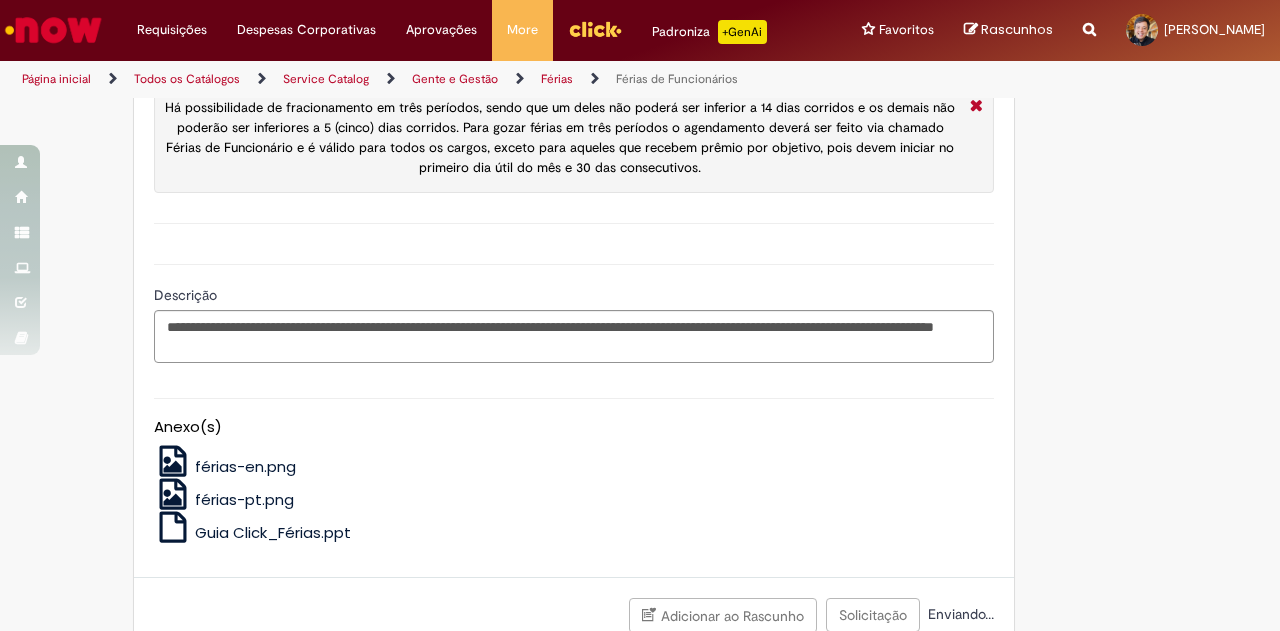 scroll, scrollTop: 2110, scrollLeft: 0, axis: vertical 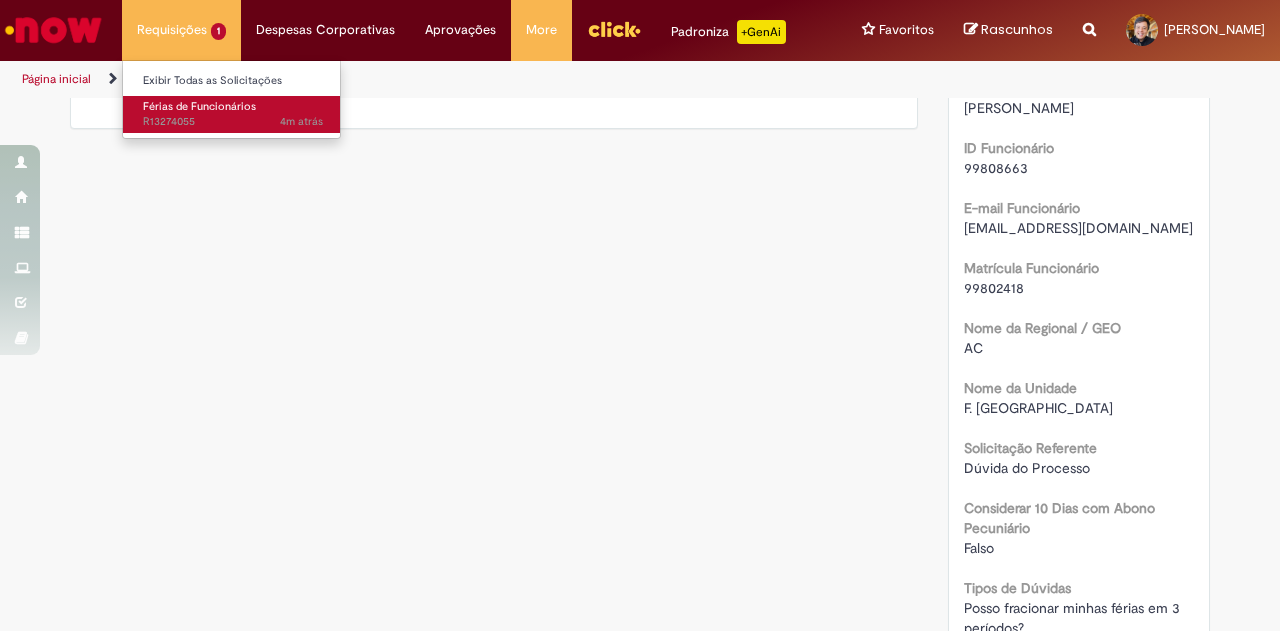 click on "Férias de Funcionários" at bounding box center [199, 106] 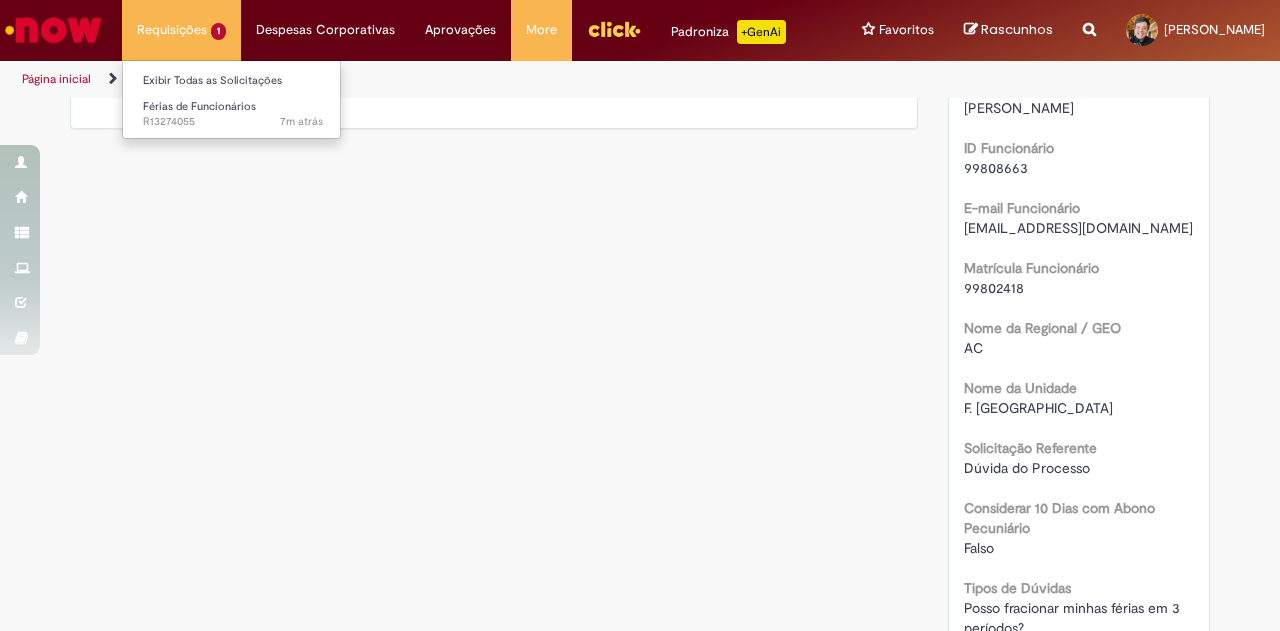 click on "Exibir Todas as Solicitações
Férias de Funcionários
7m atrás 7 minutos atrás  R13274055" at bounding box center (231, 99) 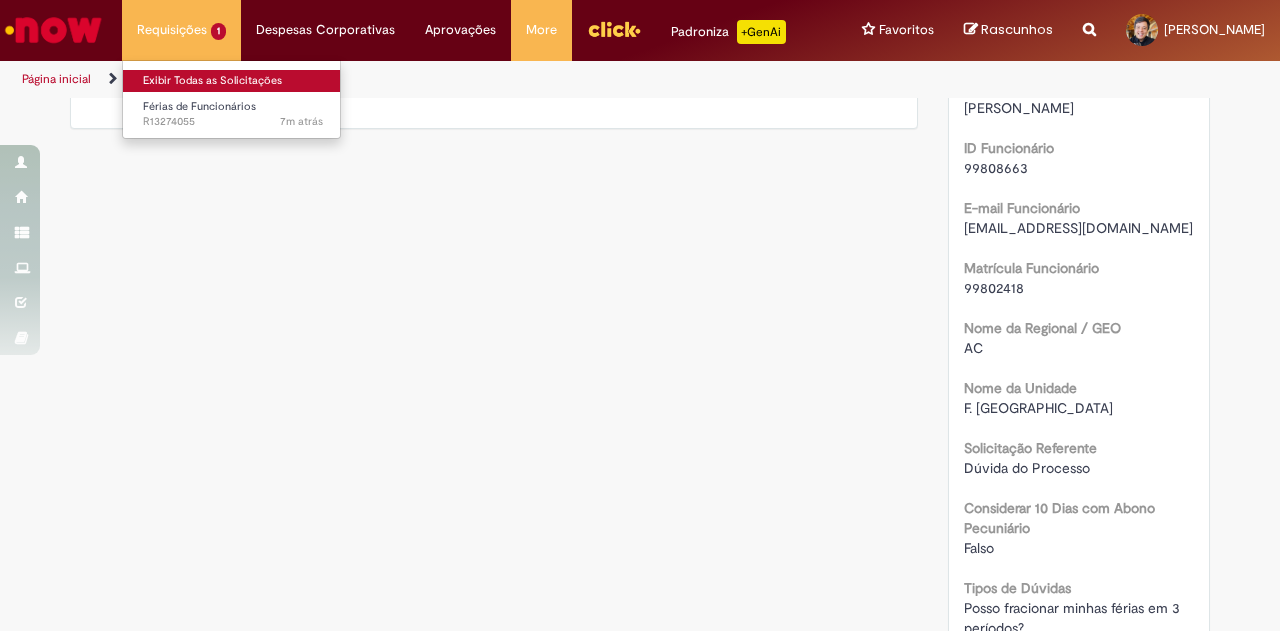 click on "Exibir Todas as Solicitações" at bounding box center [233, 81] 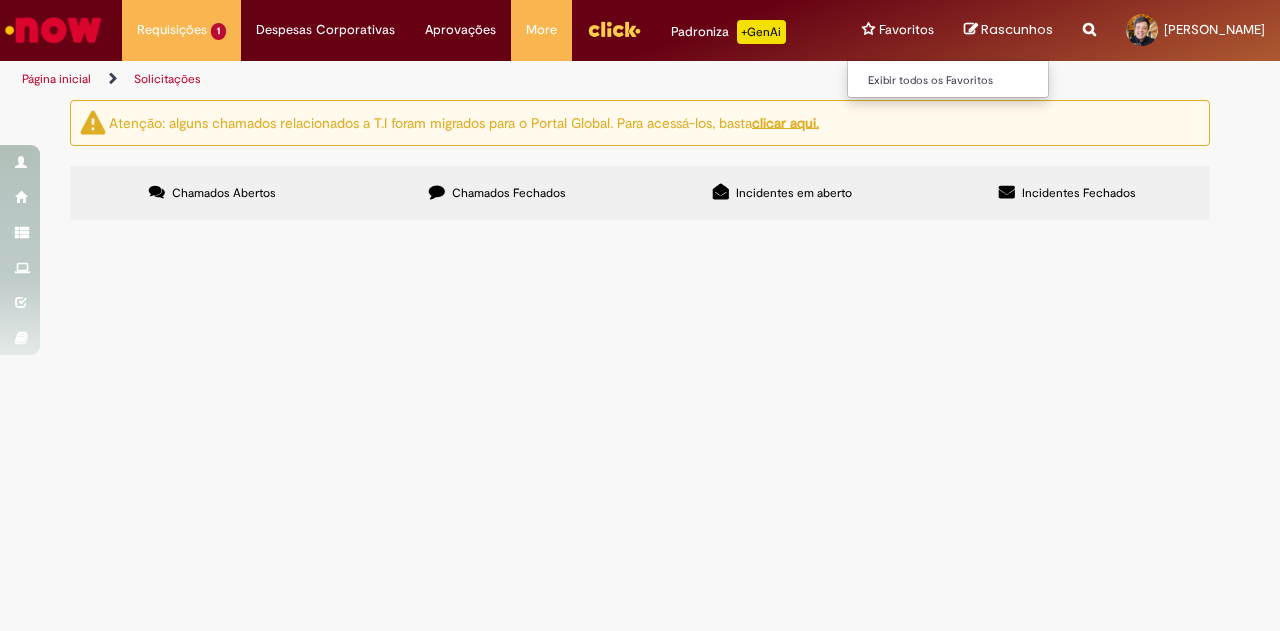 scroll, scrollTop: 0, scrollLeft: 0, axis: both 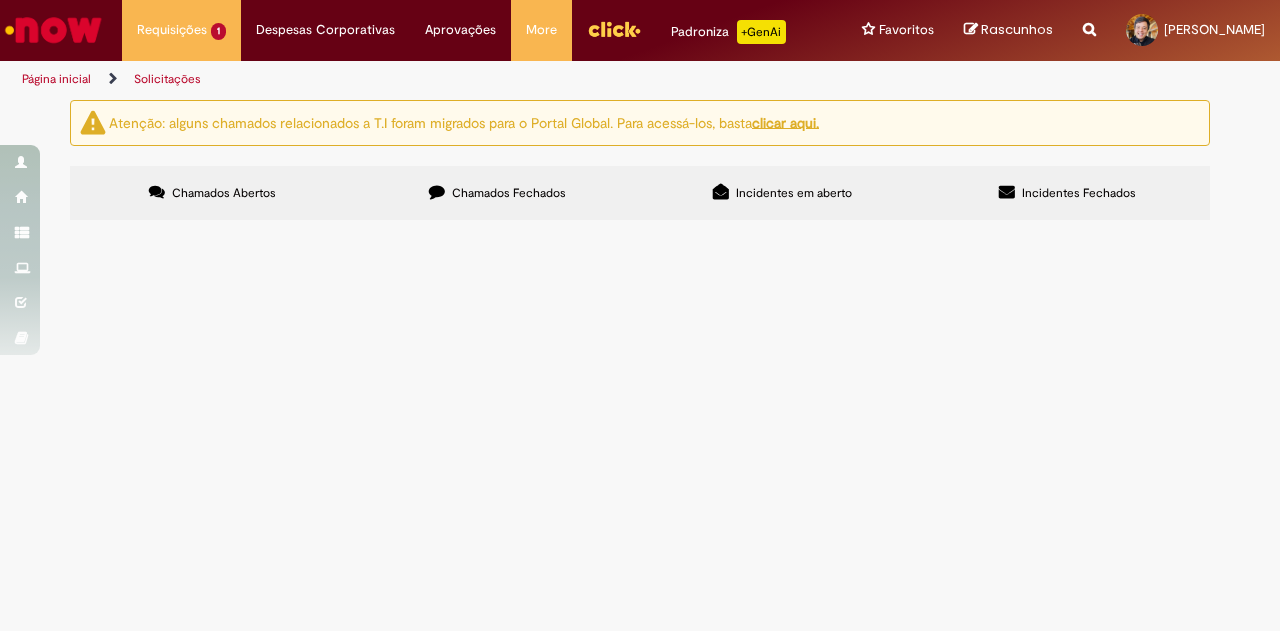 click on "Já gozei de 20 dias de férias dentro do período e preciso tirar mais 10 dias. Preciso fracionar os 10 dias em dois períodos de 5 dias . Como devo fazer?." at bounding box center (0, 0) 